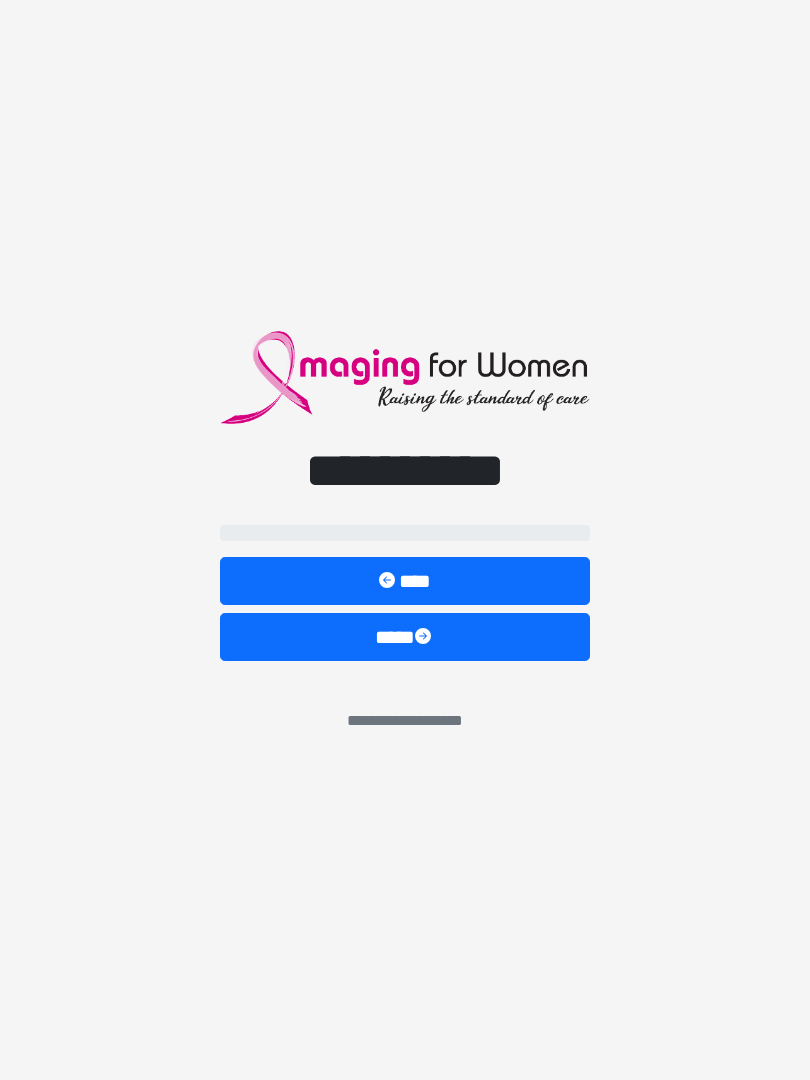 scroll, scrollTop: 0, scrollLeft: 0, axis: both 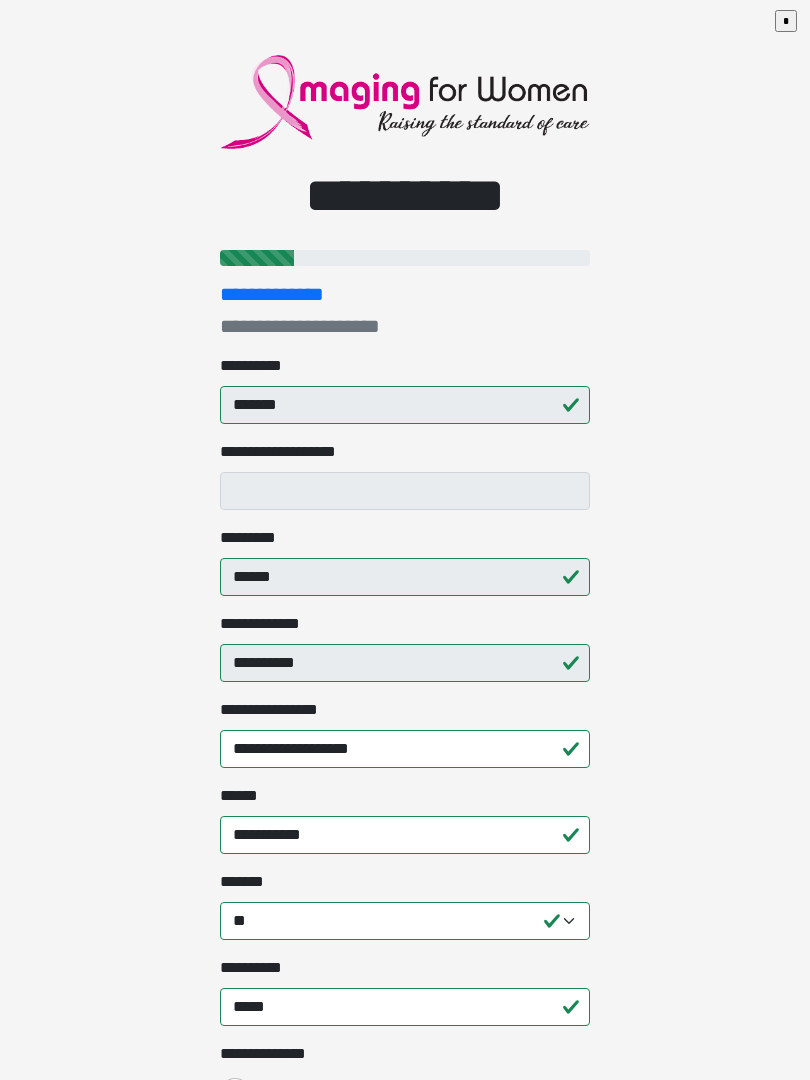 click on "**********" at bounding box center [405, 540] 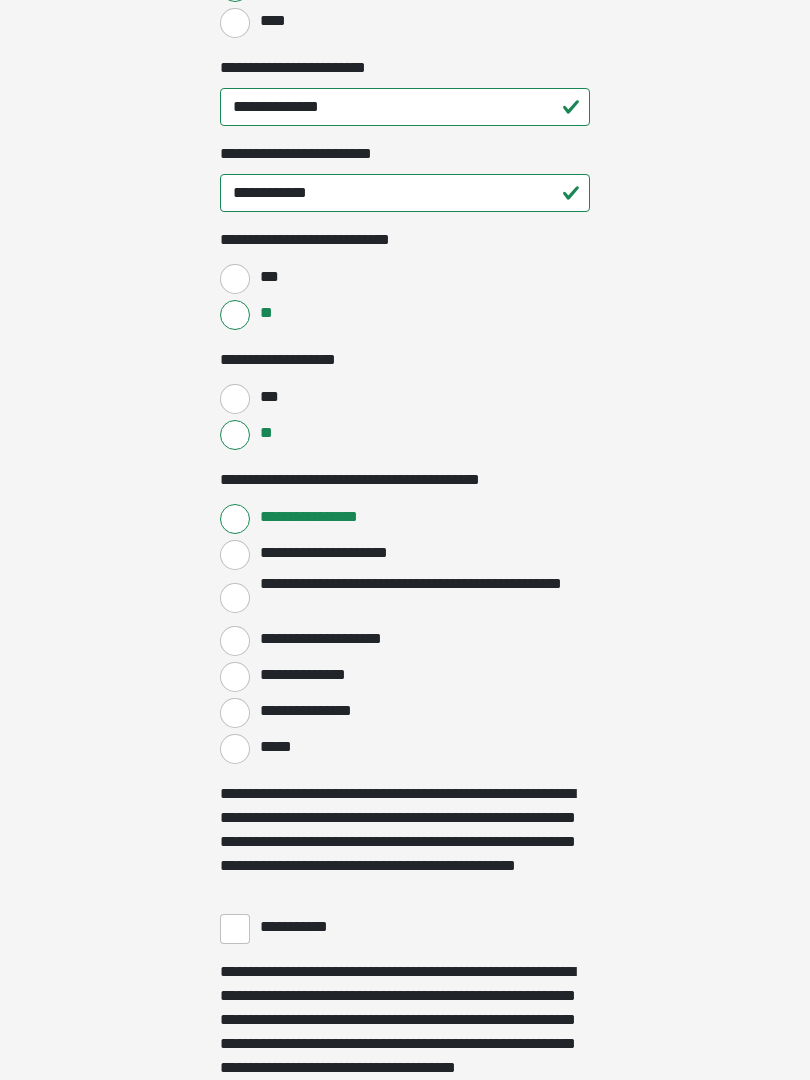 scroll, scrollTop: 2936, scrollLeft: 0, axis: vertical 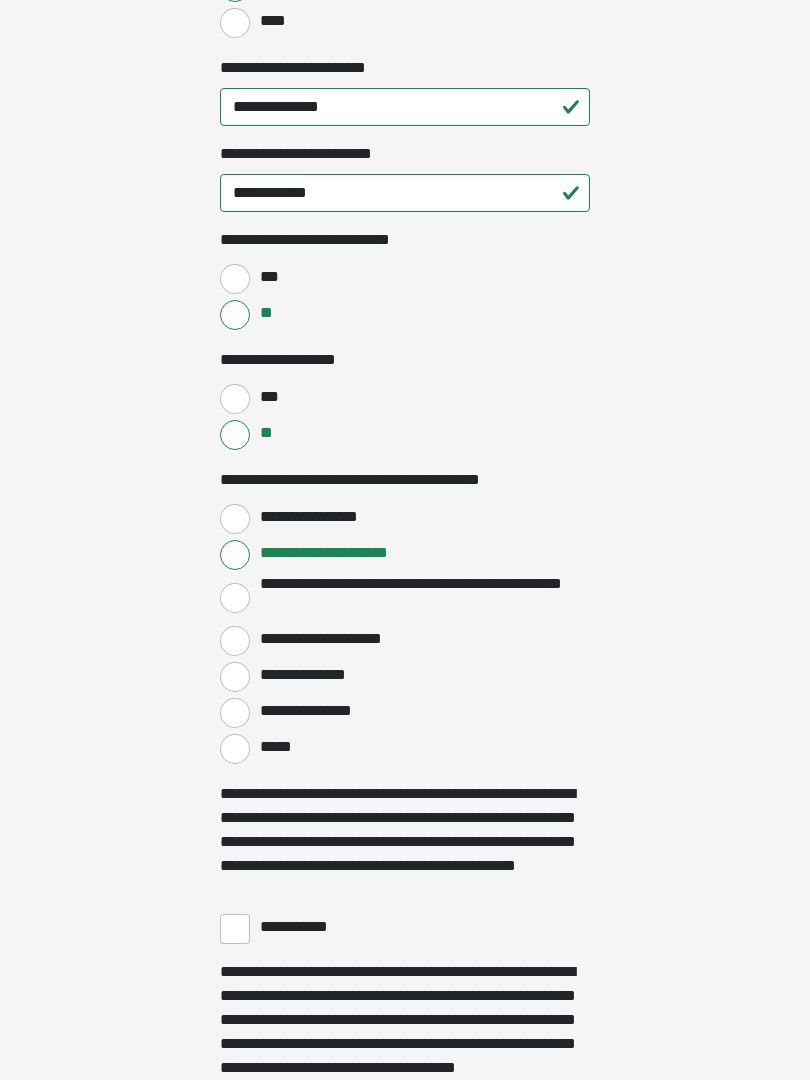 click on "**********" at bounding box center [235, 519] 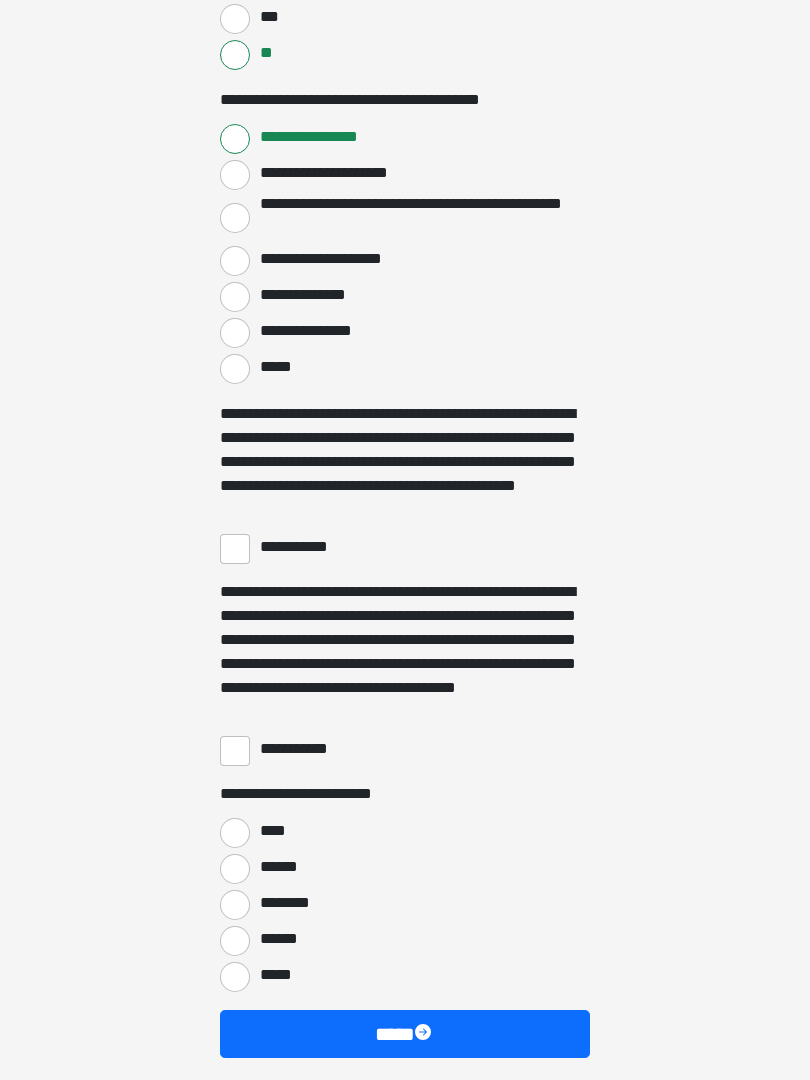 scroll, scrollTop: 3316, scrollLeft: 0, axis: vertical 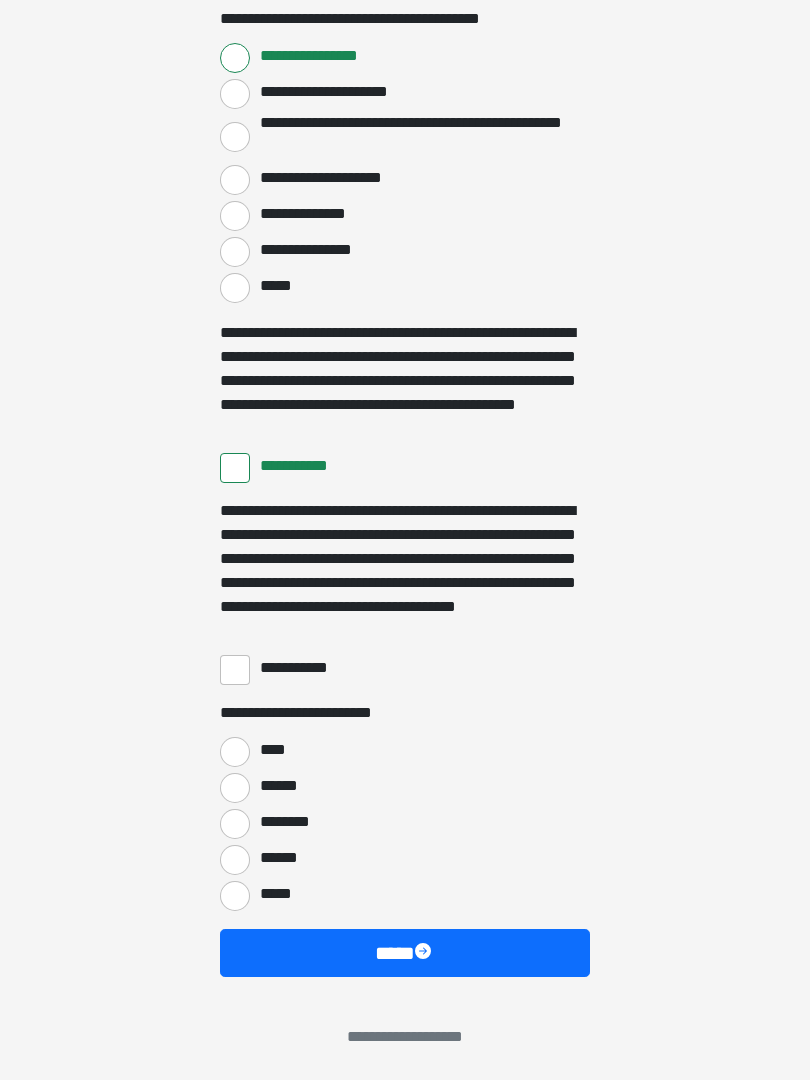 click on "**********" at bounding box center (235, 670) 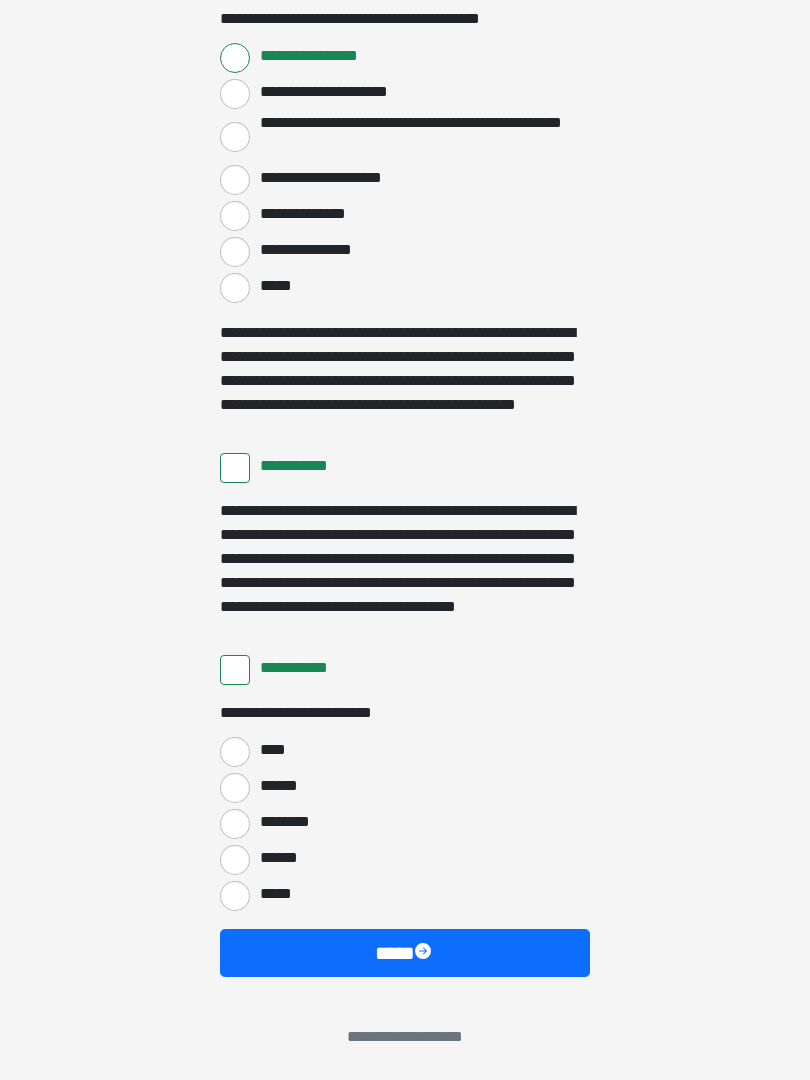 click on "****" at bounding box center [235, 752] 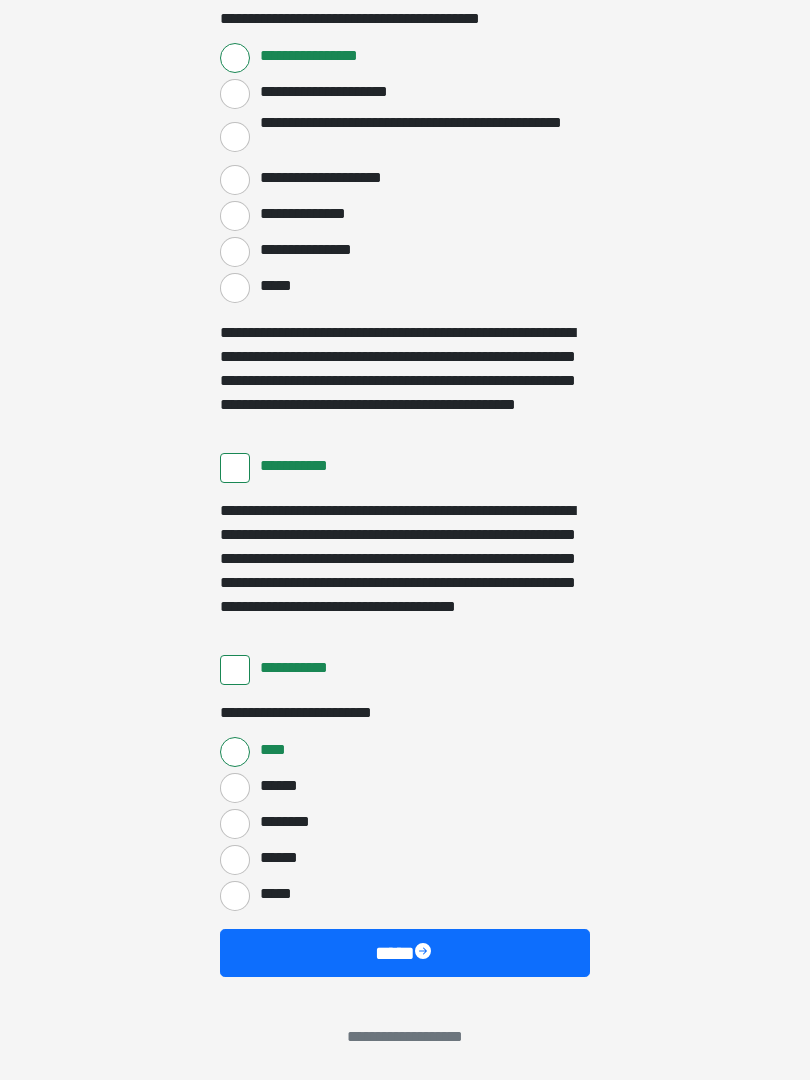 click on "****" at bounding box center [405, 953] 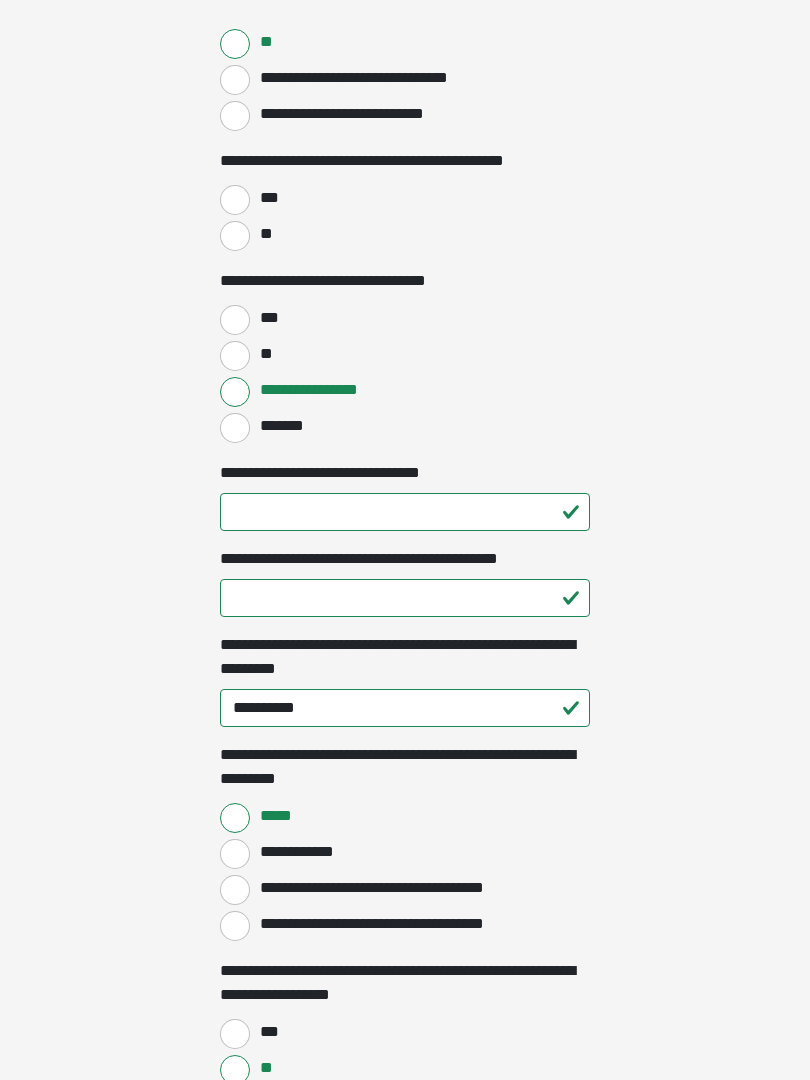 scroll, scrollTop: 1131, scrollLeft: 0, axis: vertical 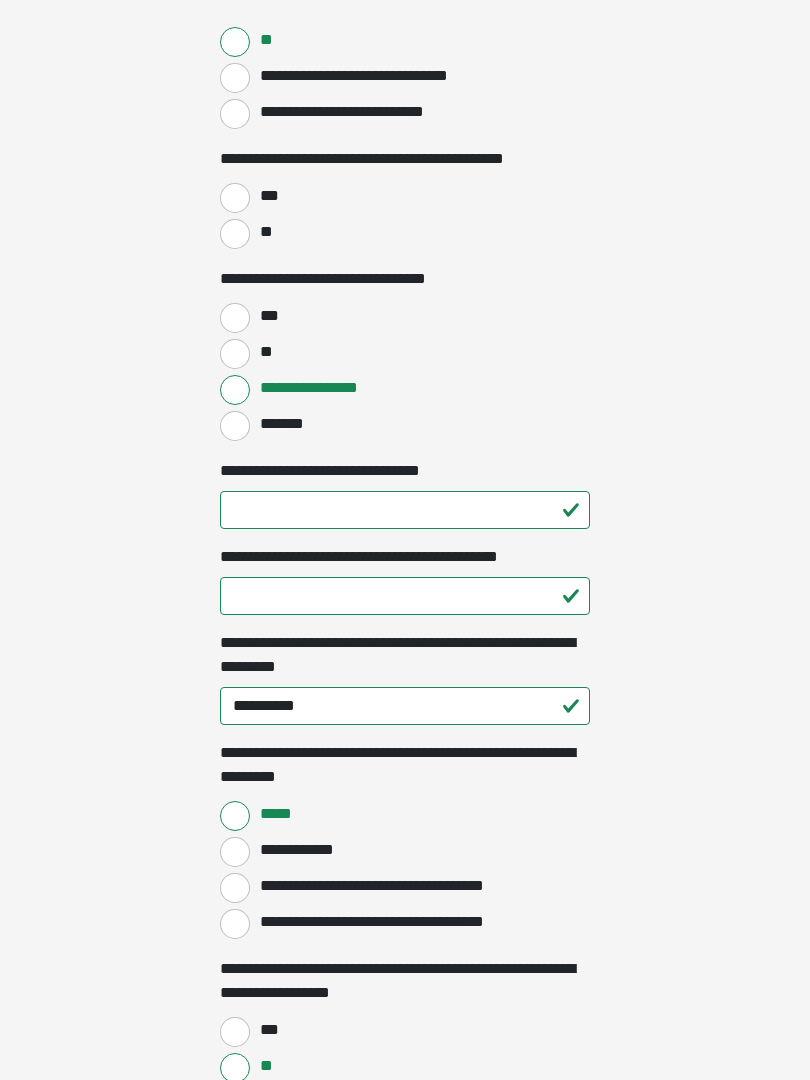 click on "***" at bounding box center (235, 198) 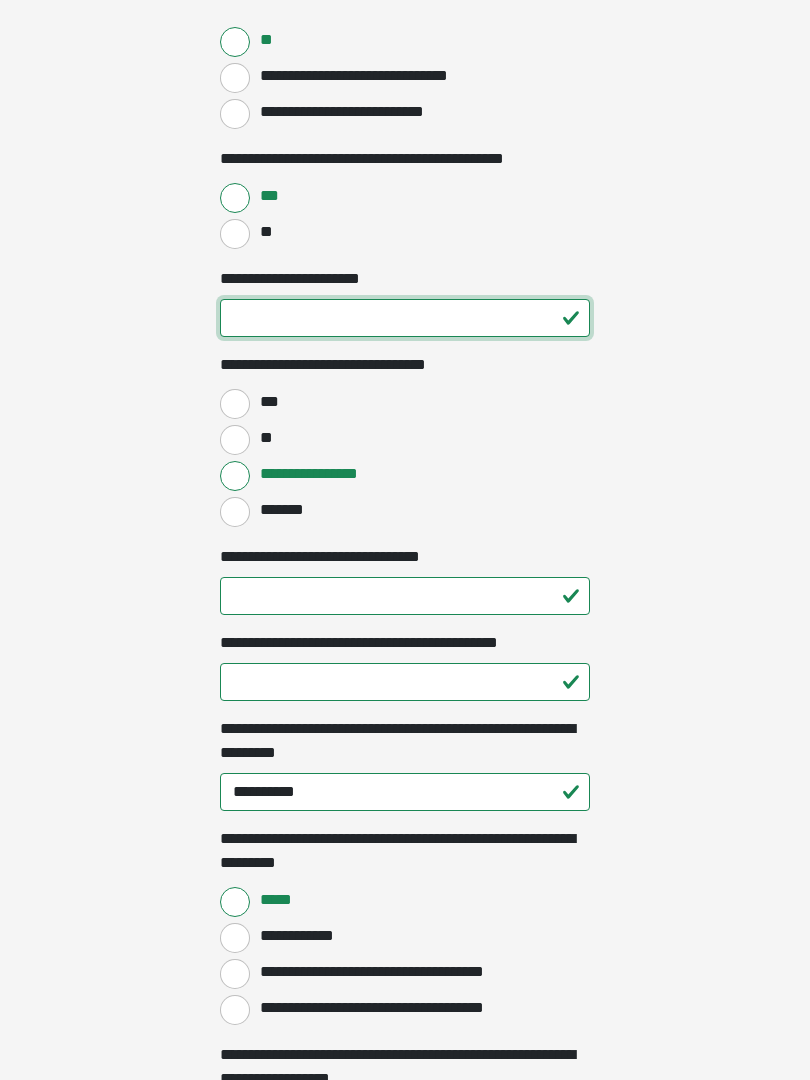 click on "**********" at bounding box center [405, 318] 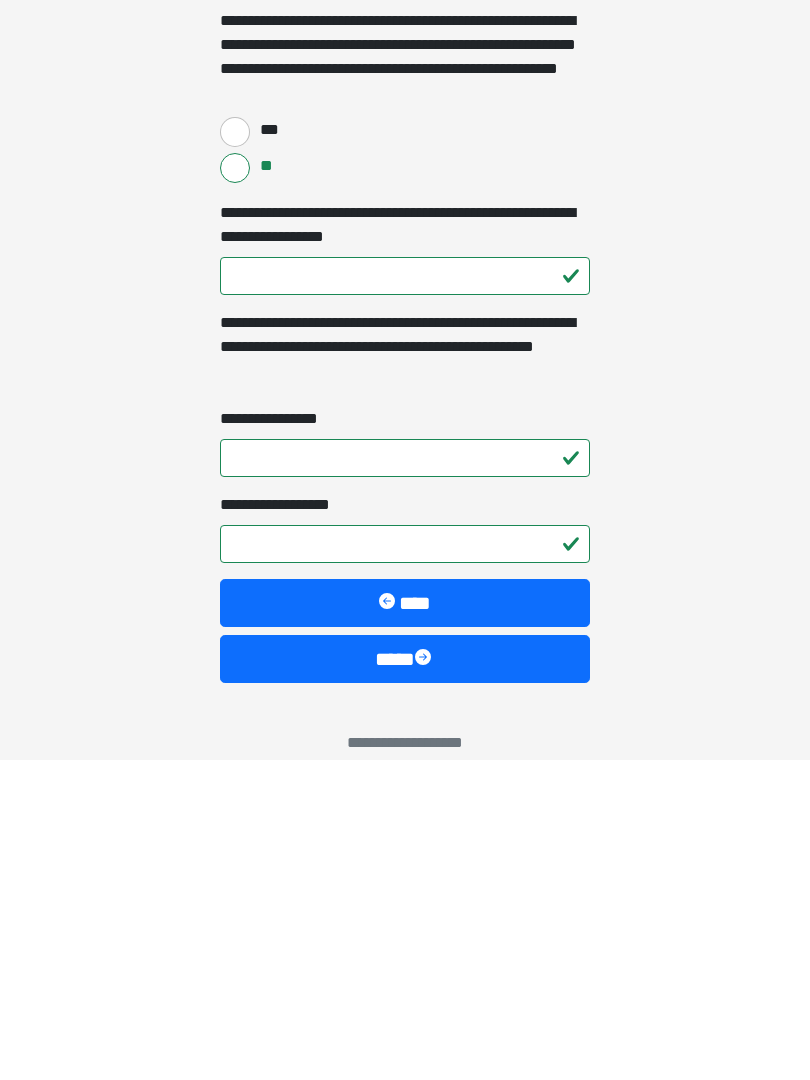 scroll, scrollTop: 2566, scrollLeft: 0, axis: vertical 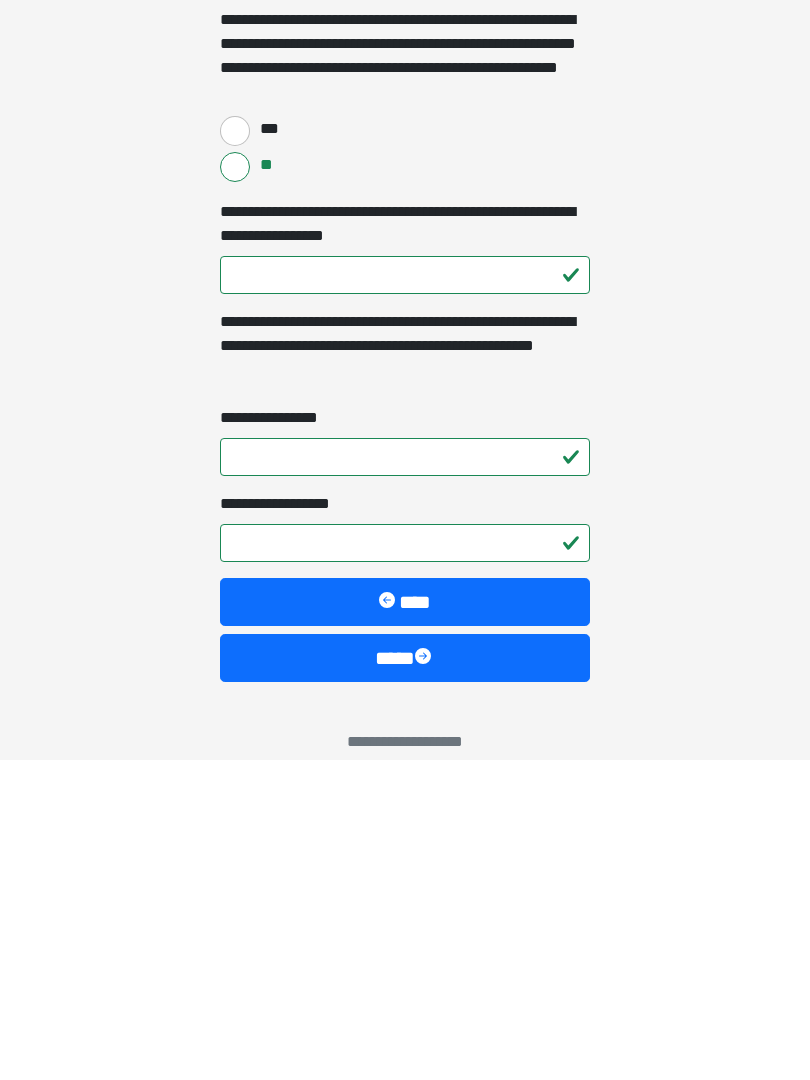 type on "**" 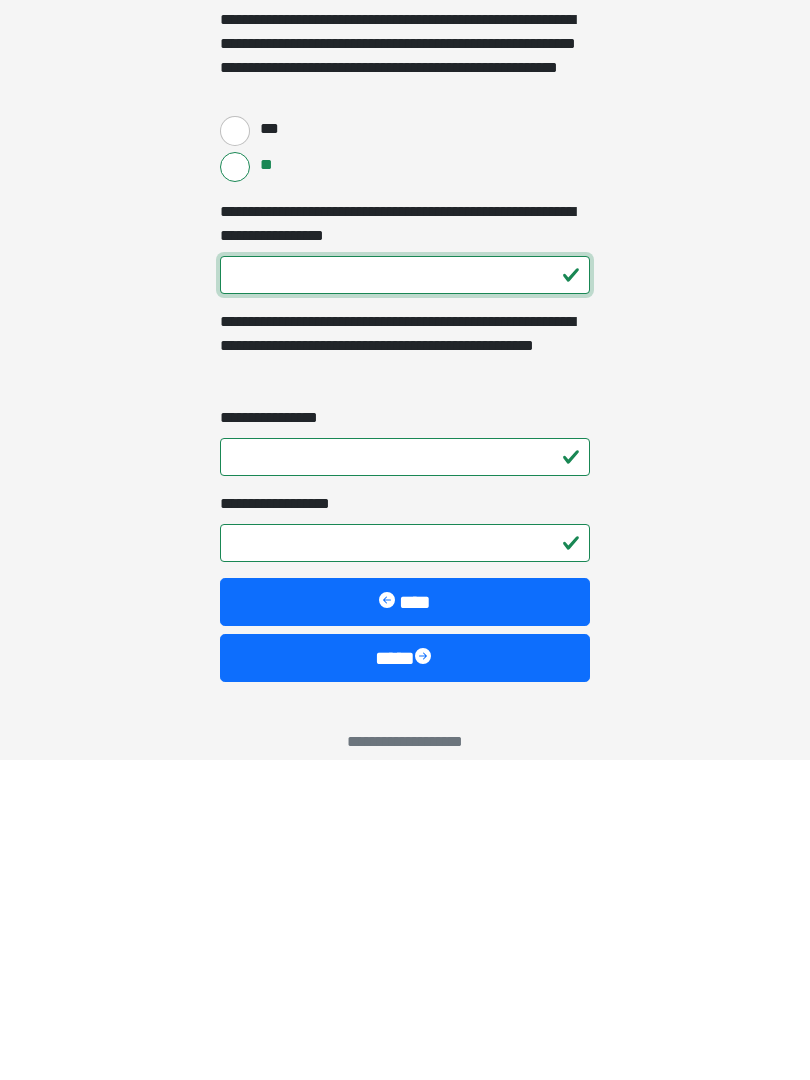 click on "**********" at bounding box center [405, 595] 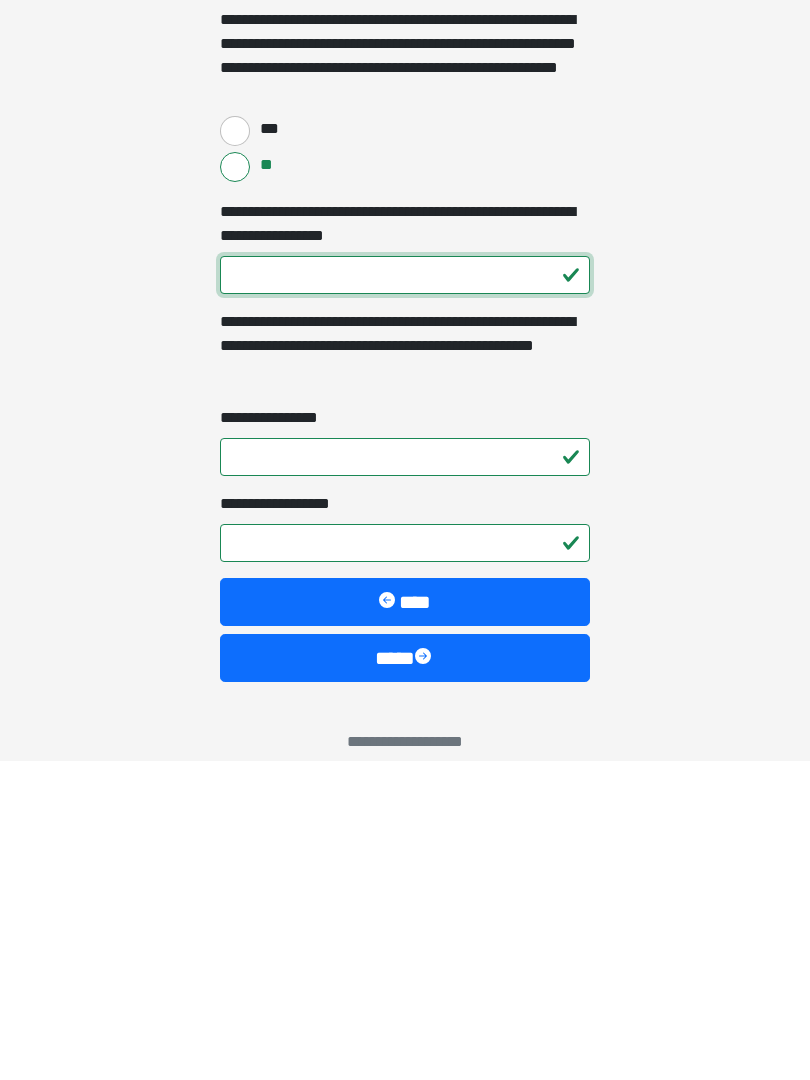 type on "***" 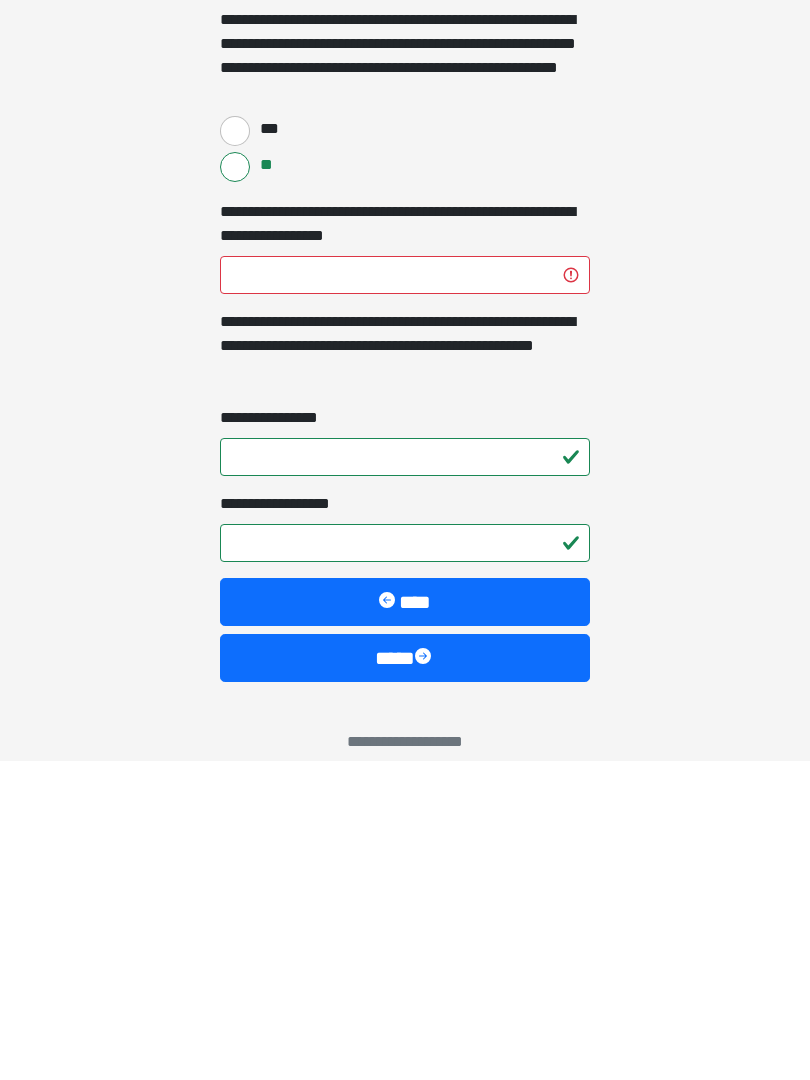 click on "**********" at bounding box center (405, 777) 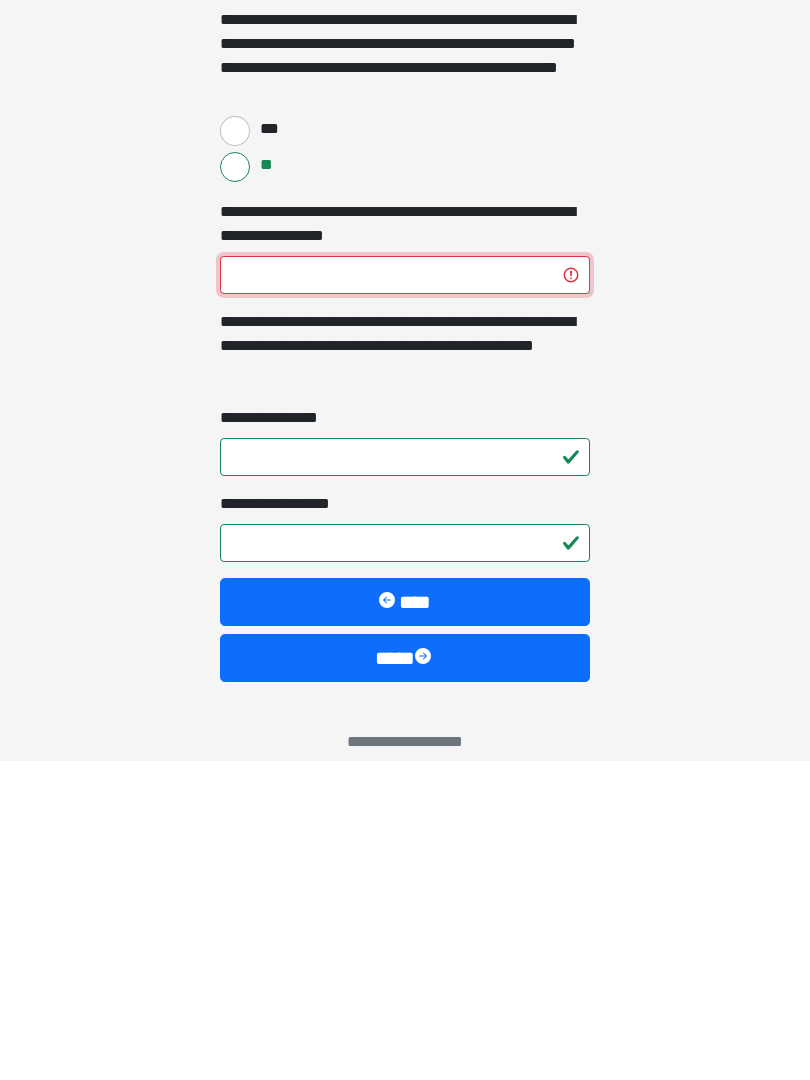 click on "**********" at bounding box center [405, 595] 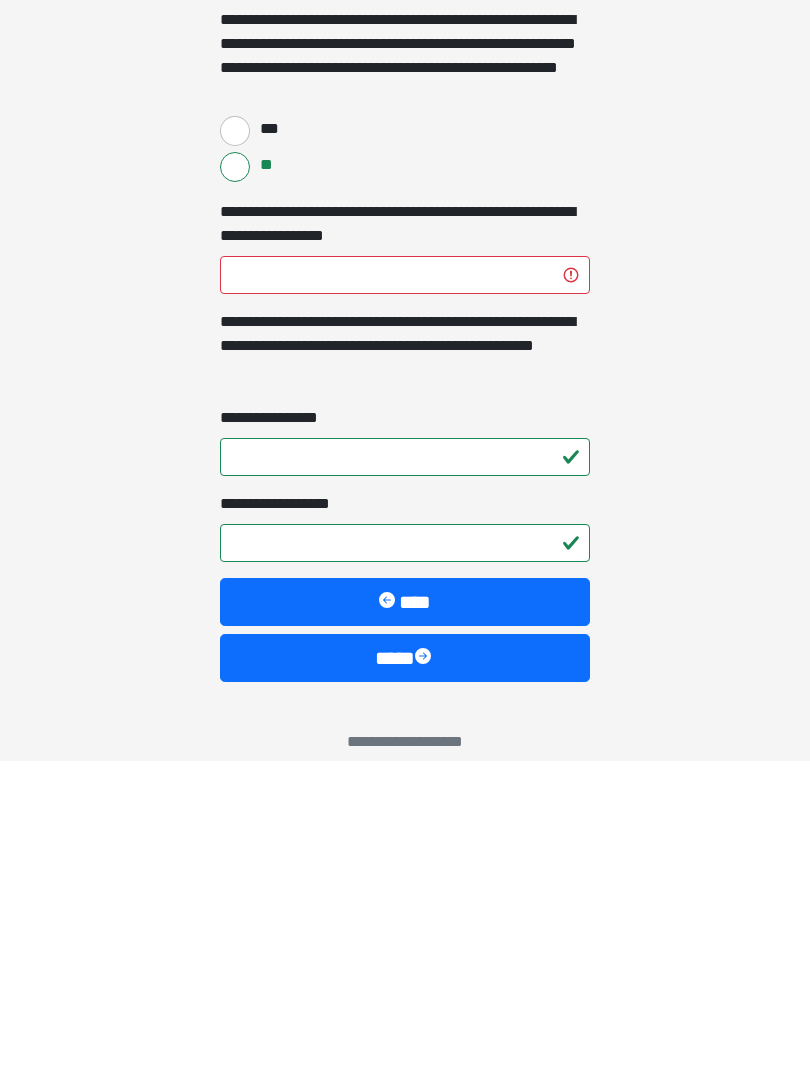 click on "**********" at bounding box center (405, 777) 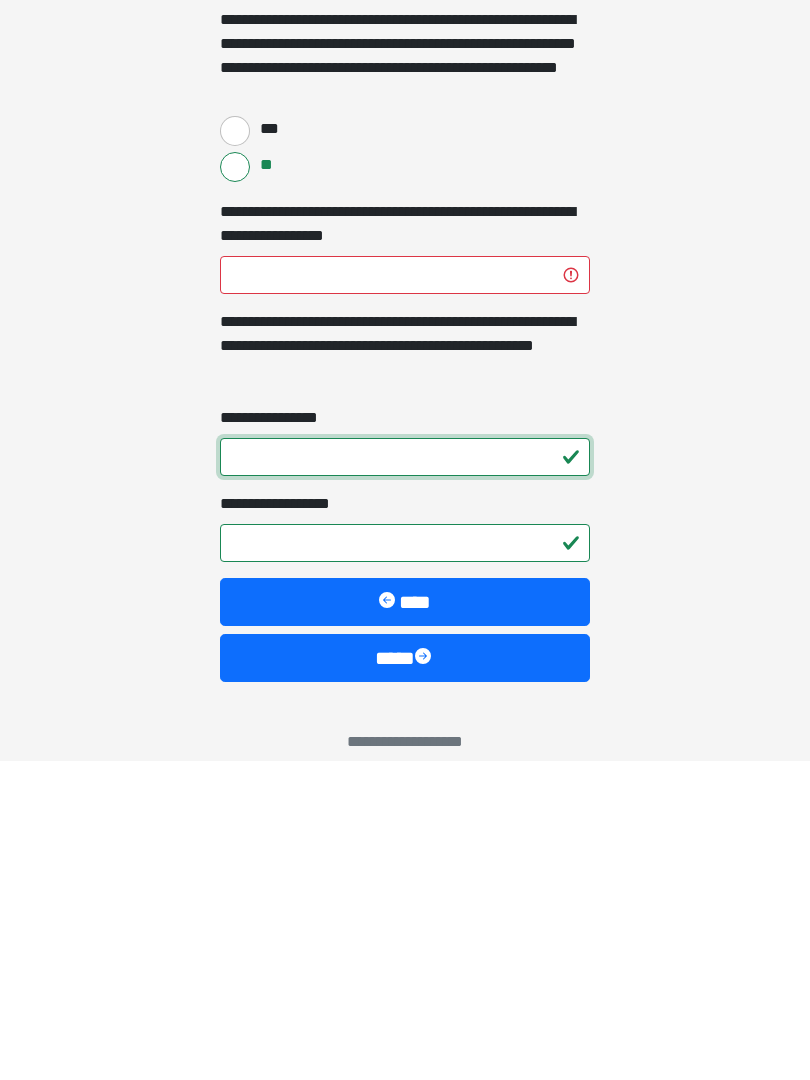 type on "*" 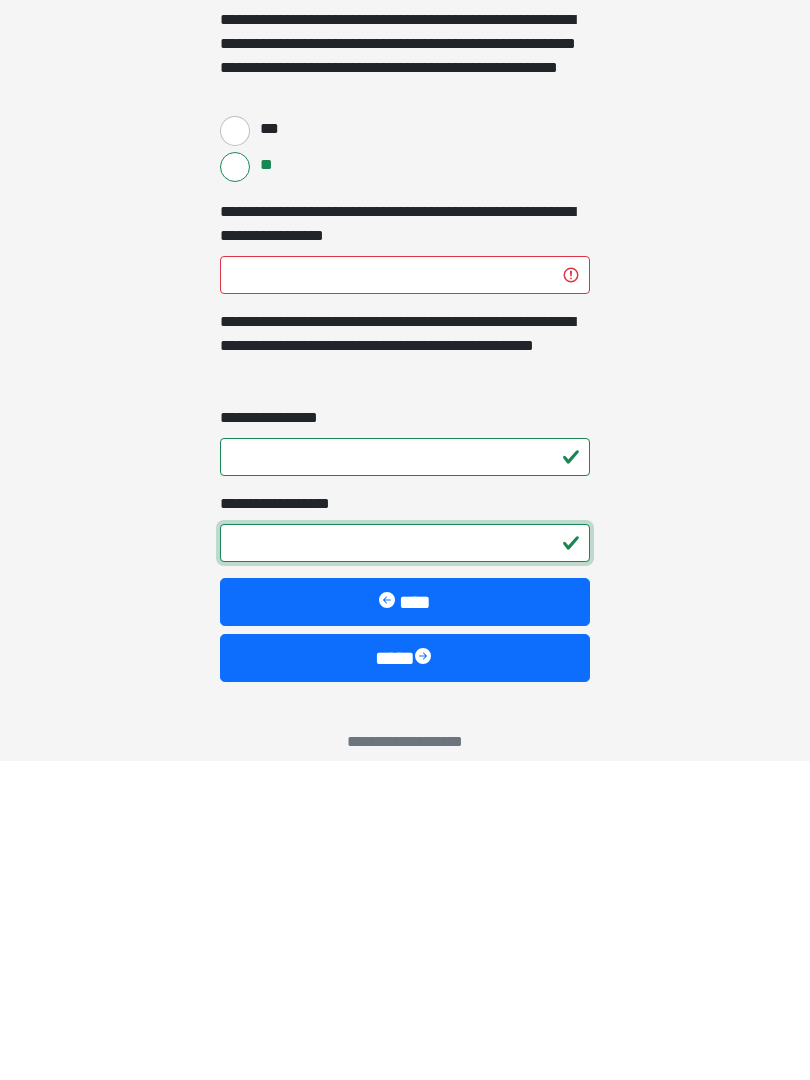 click on "**********" at bounding box center [405, 863] 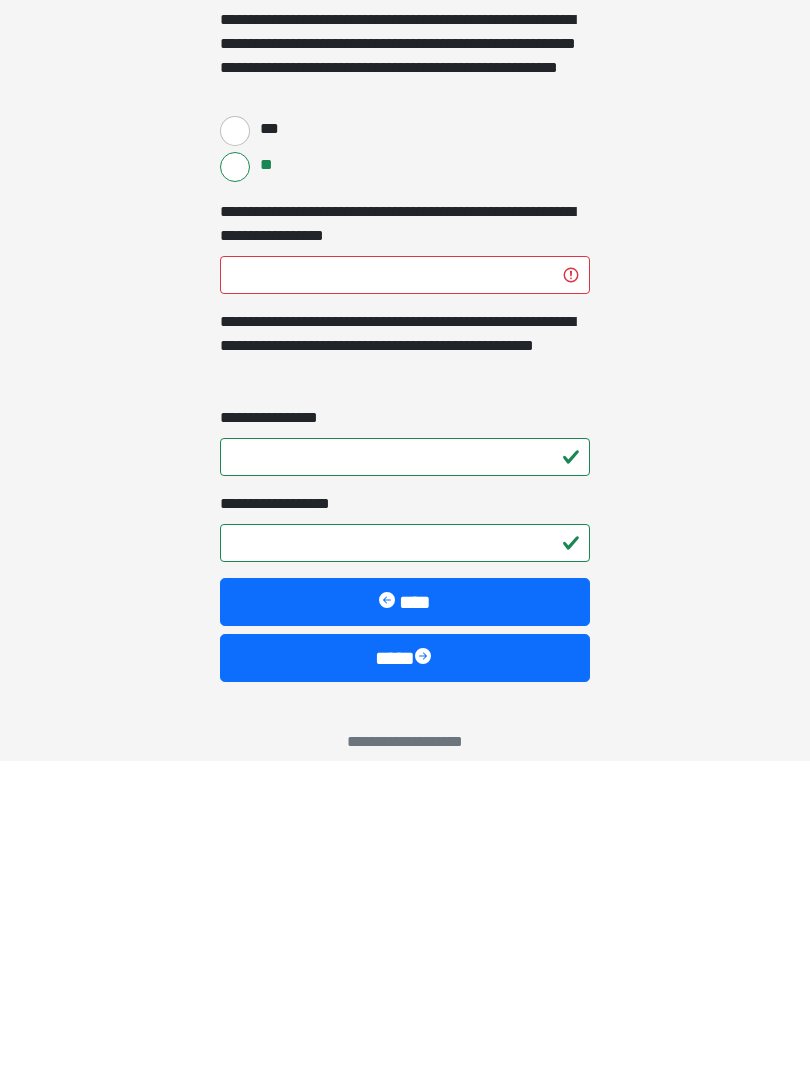 click on "****" at bounding box center (405, 978) 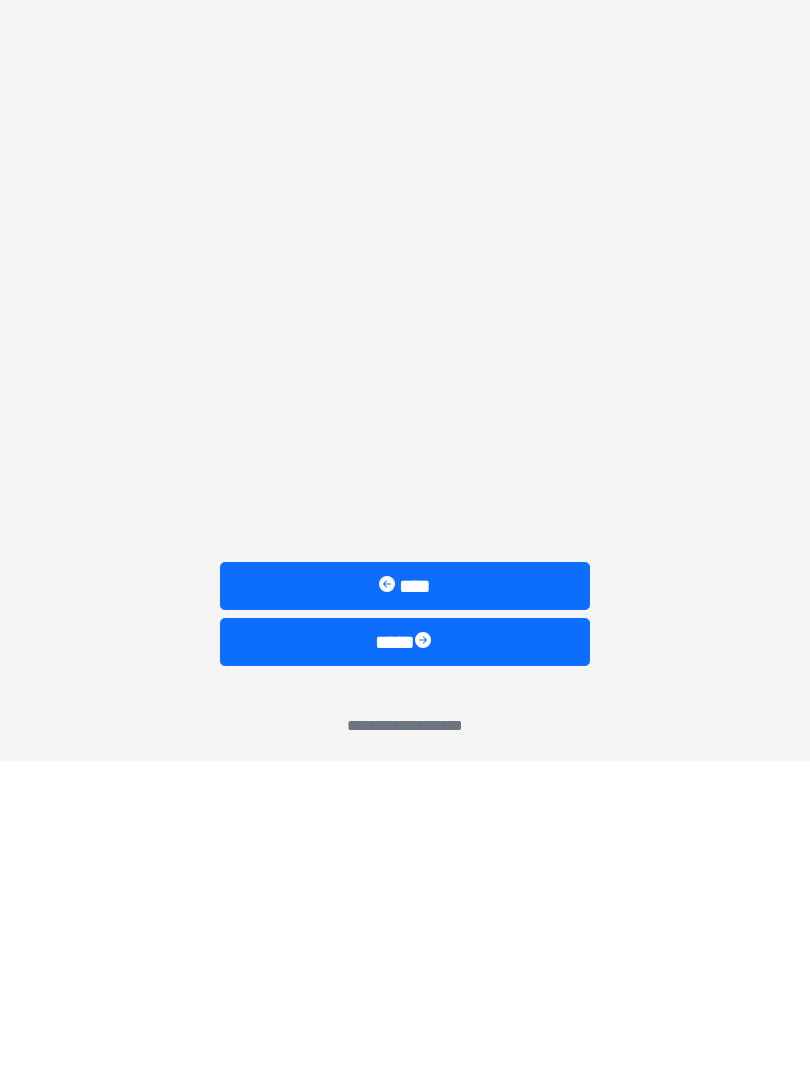 scroll, scrollTop: 0, scrollLeft: 0, axis: both 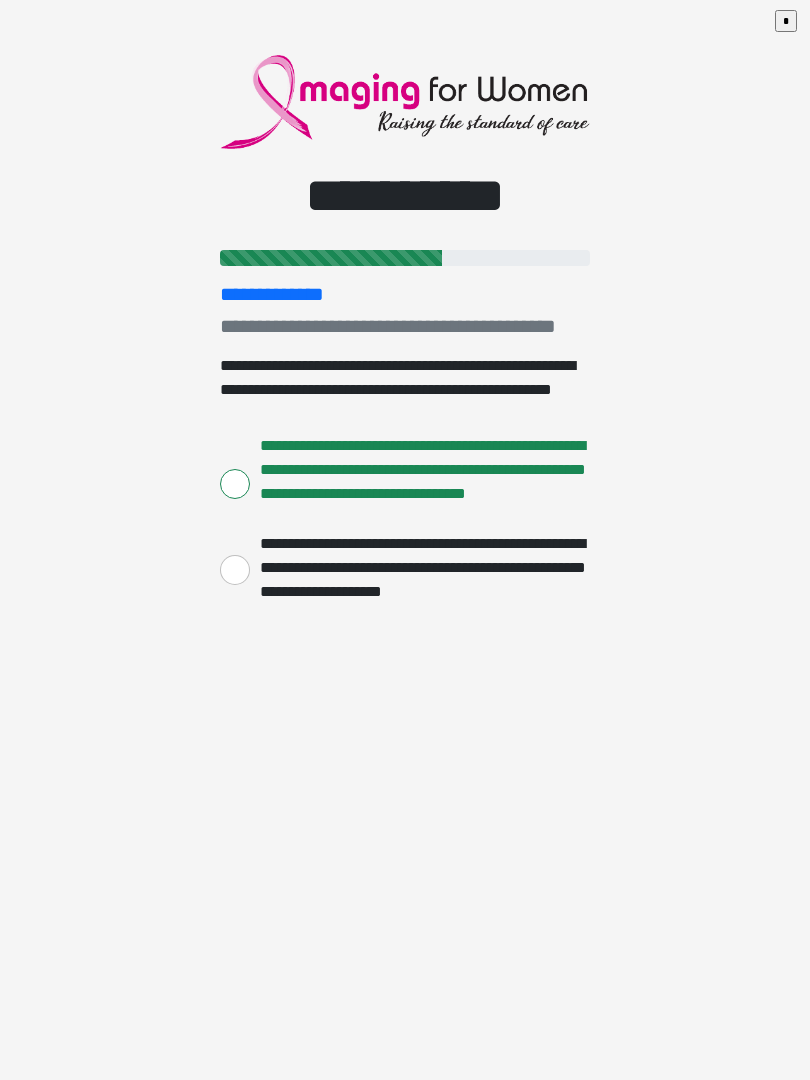 click on "**********" at bounding box center [405, 540] 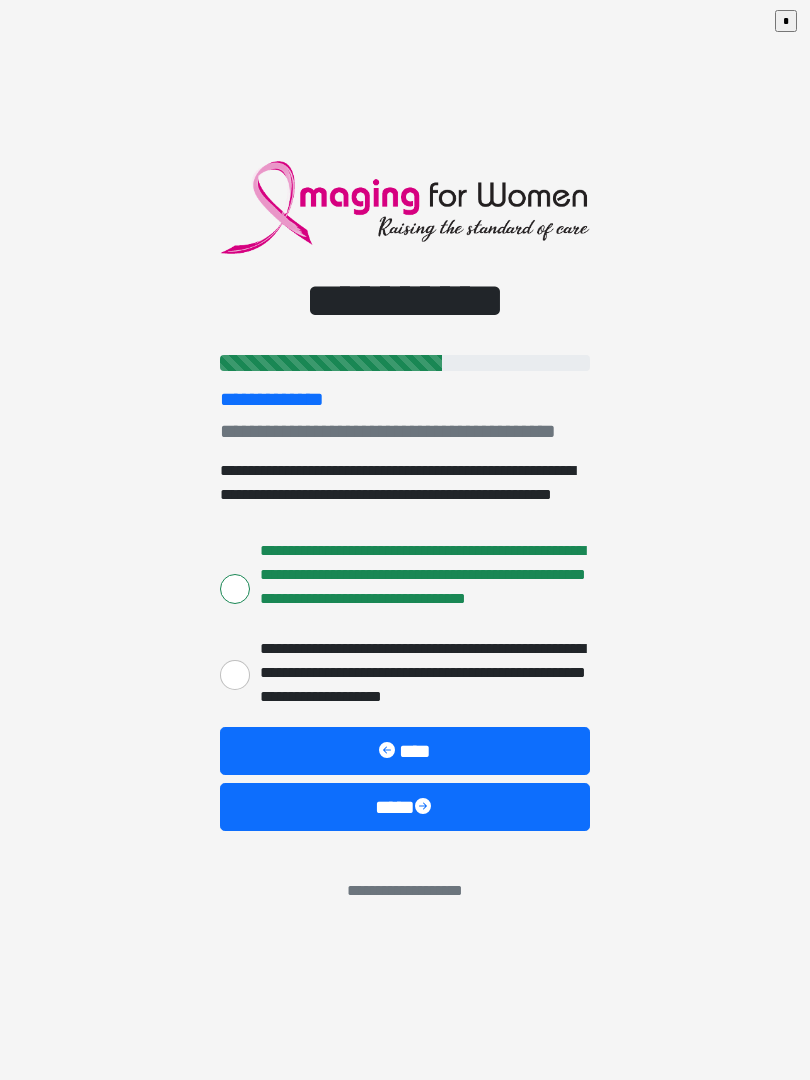 click on "****" at bounding box center [405, 807] 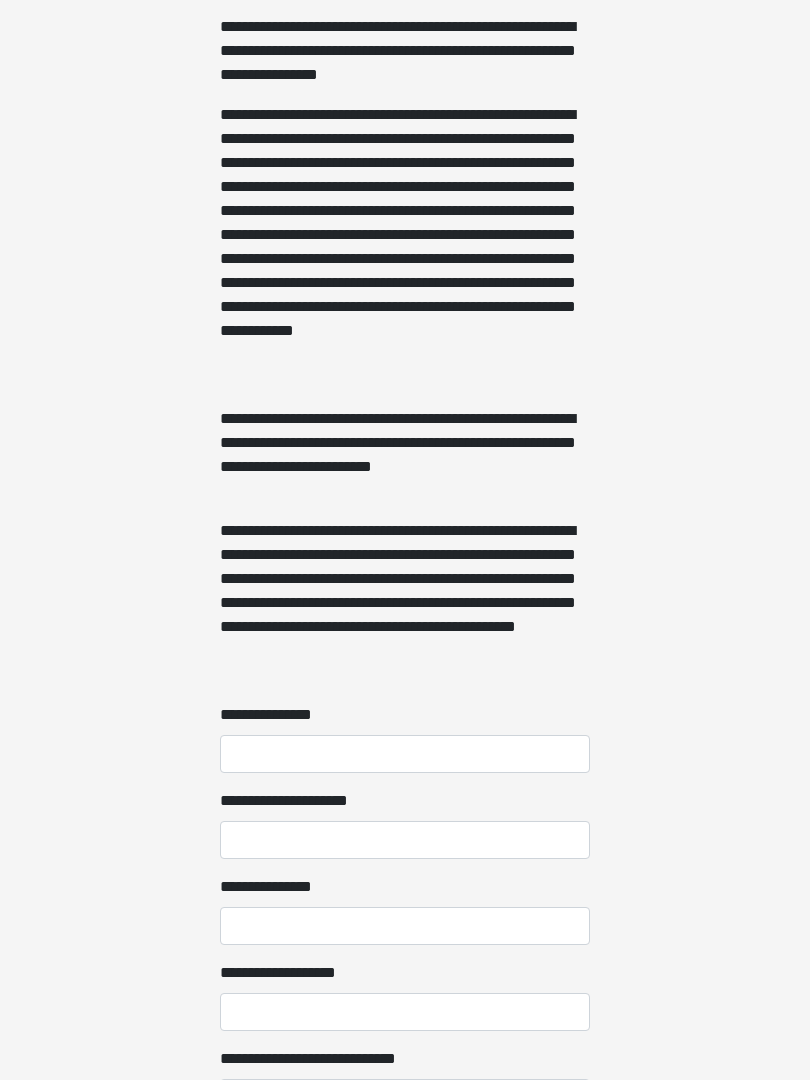 scroll, scrollTop: 1036, scrollLeft: 0, axis: vertical 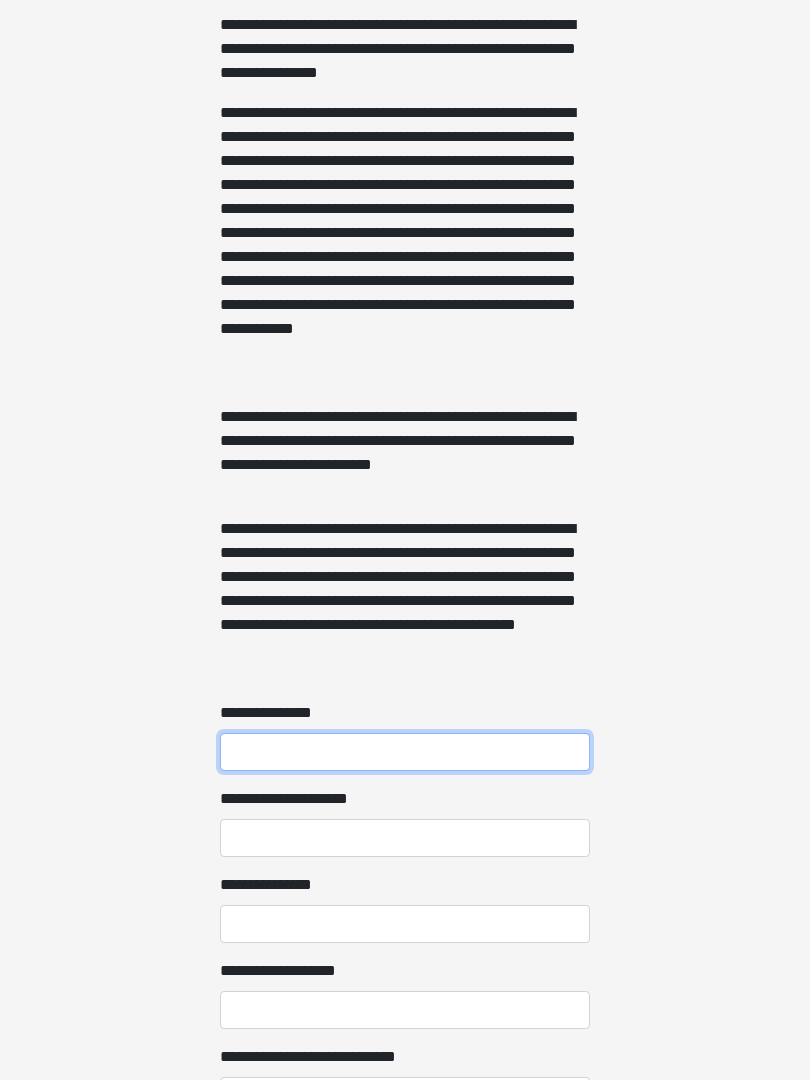 click on "**********" at bounding box center [405, 753] 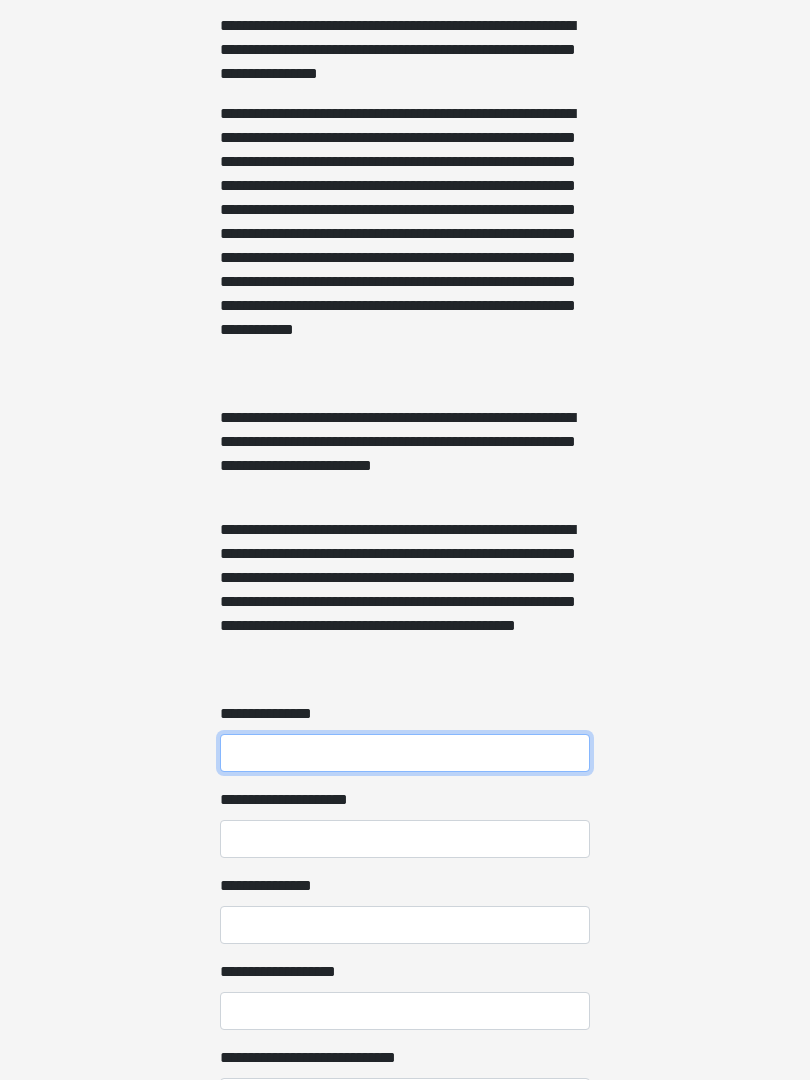 scroll, scrollTop: 1088, scrollLeft: 0, axis: vertical 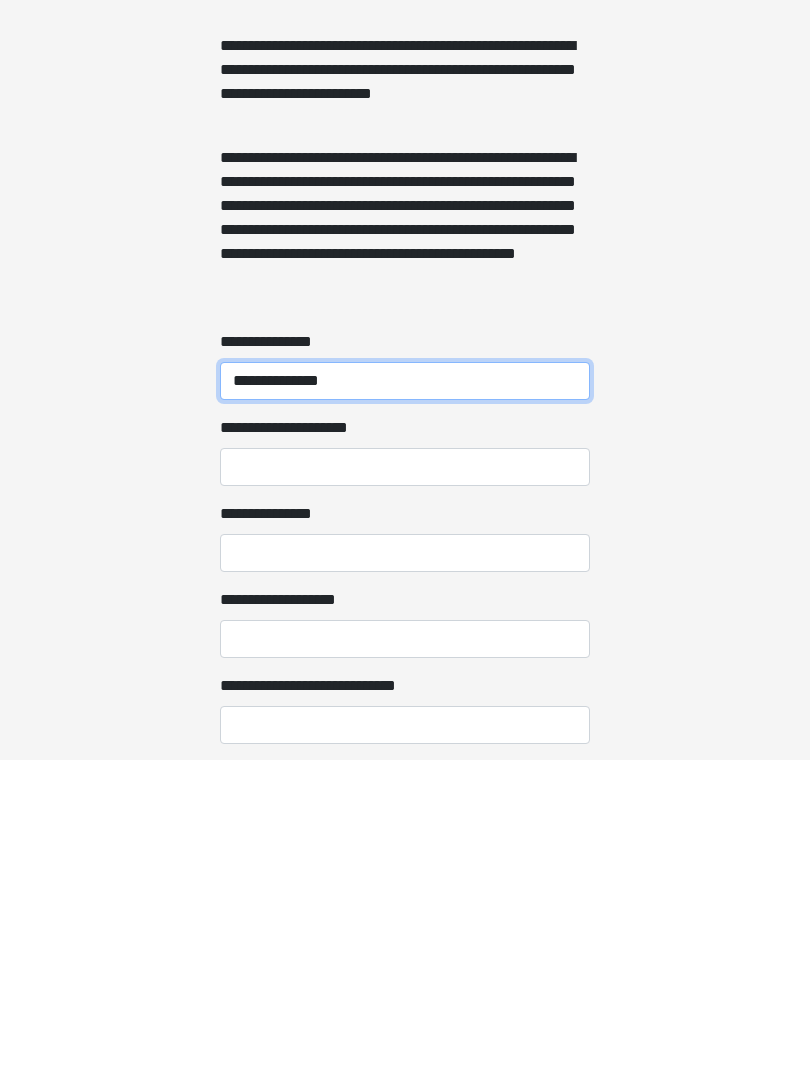 click on "**********" at bounding box center [405, 701] 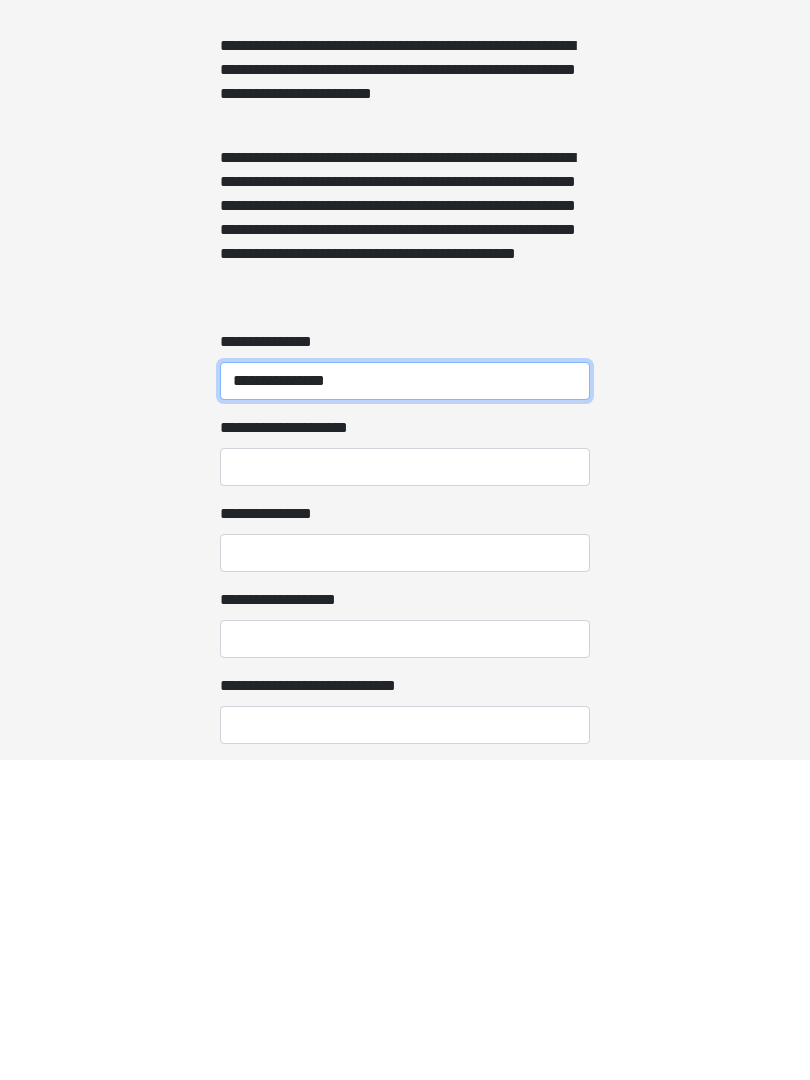 click on "**********" at bounding box center [405, 701] 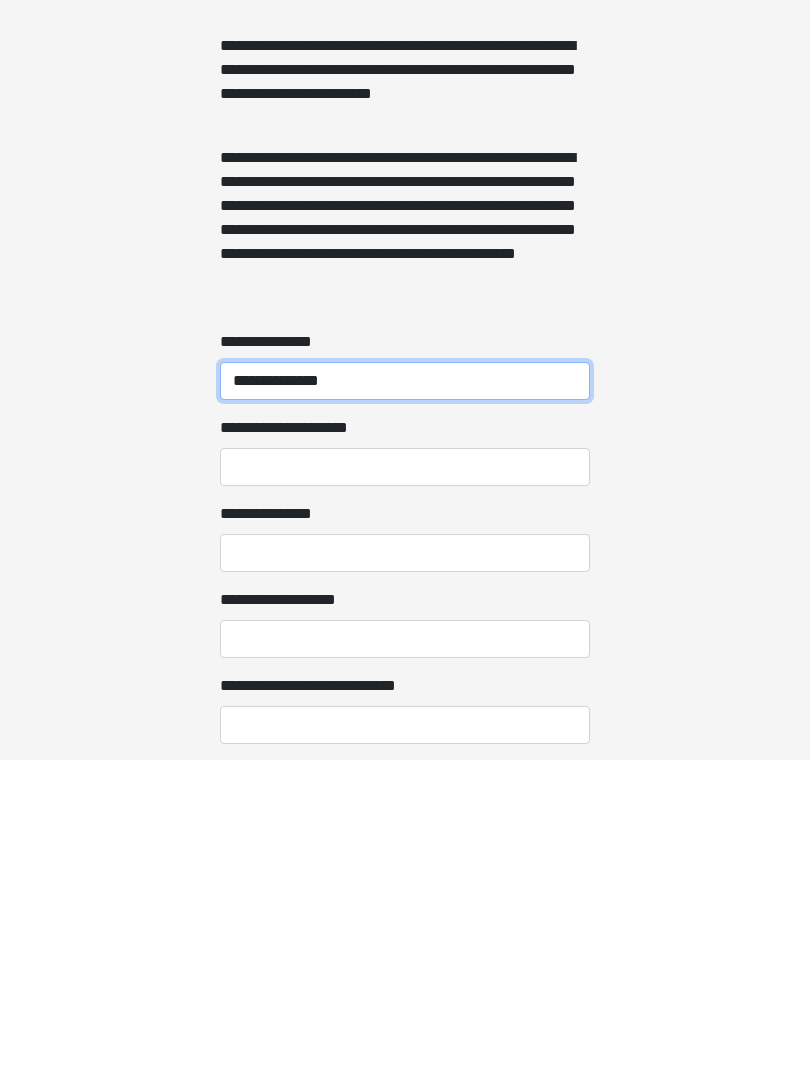 click on "**********" at bounding box center (405, 701) 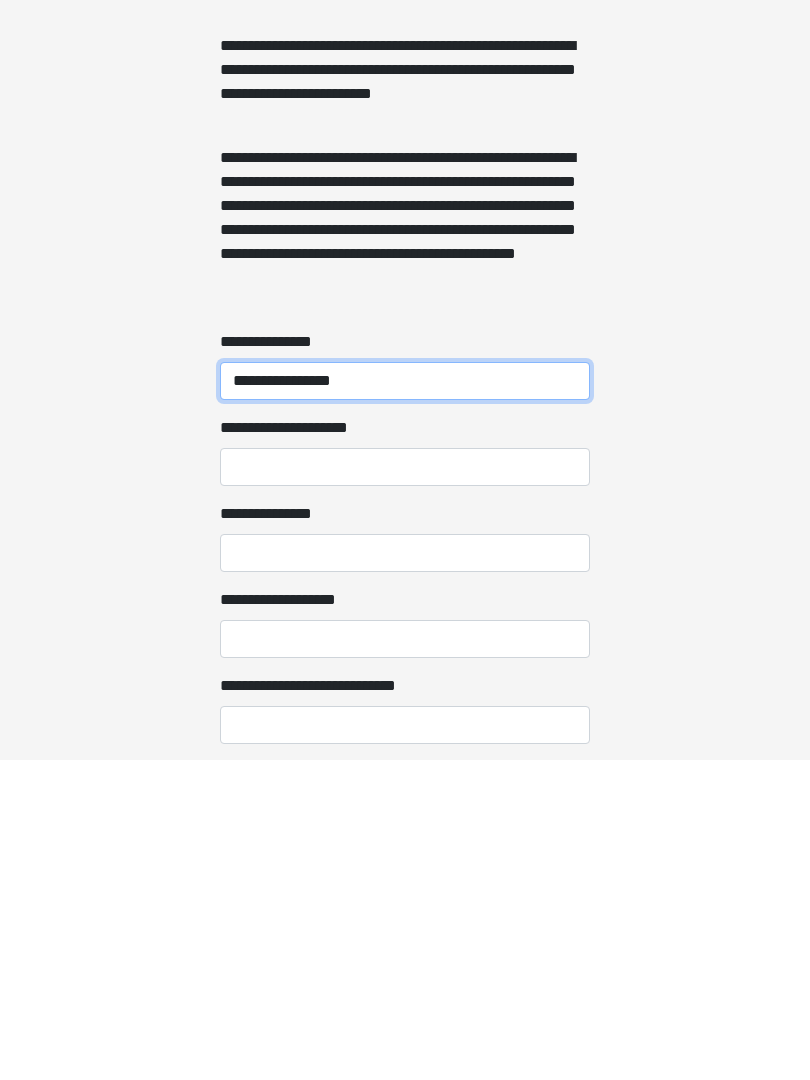 click on "**********" at bounding box center [405, 701] 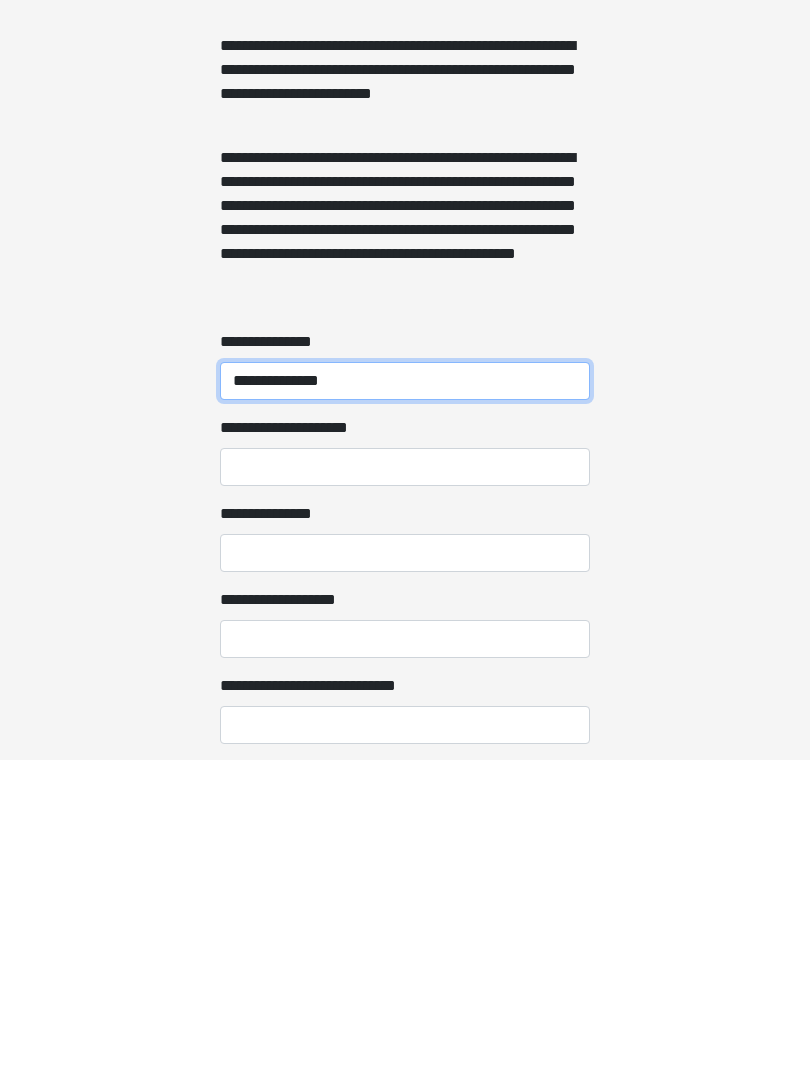 type on "**********" 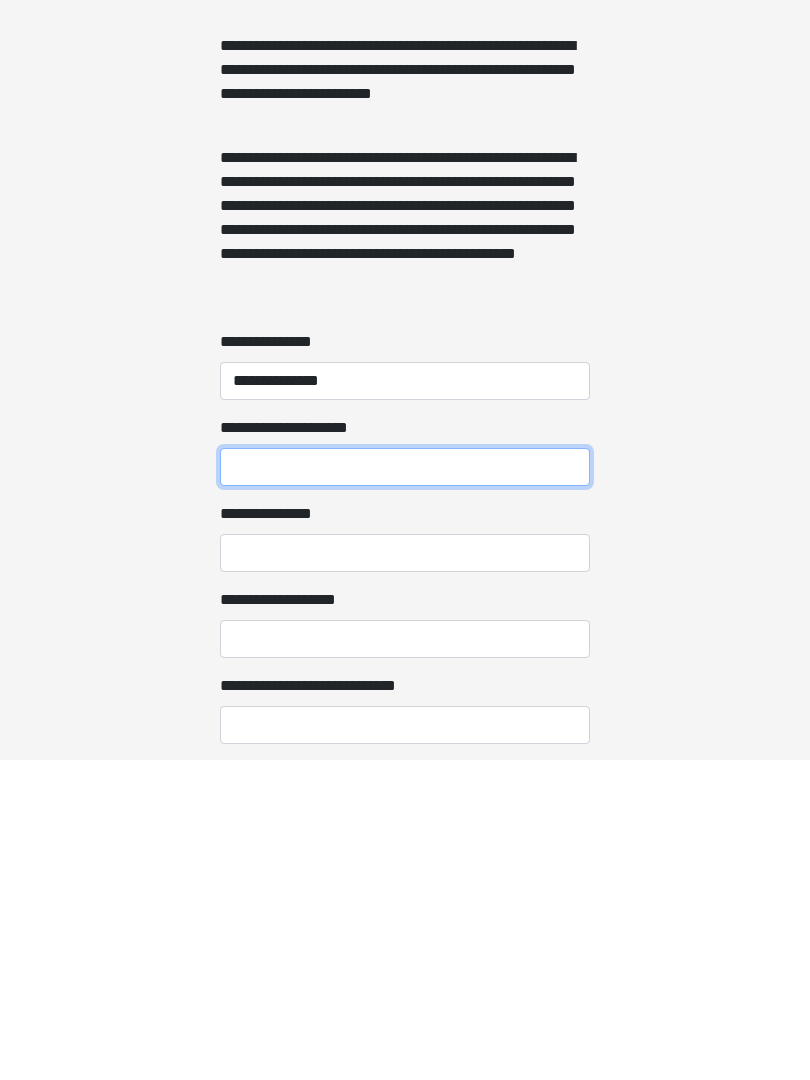 click on "**********" at bounding box center [405, 787] 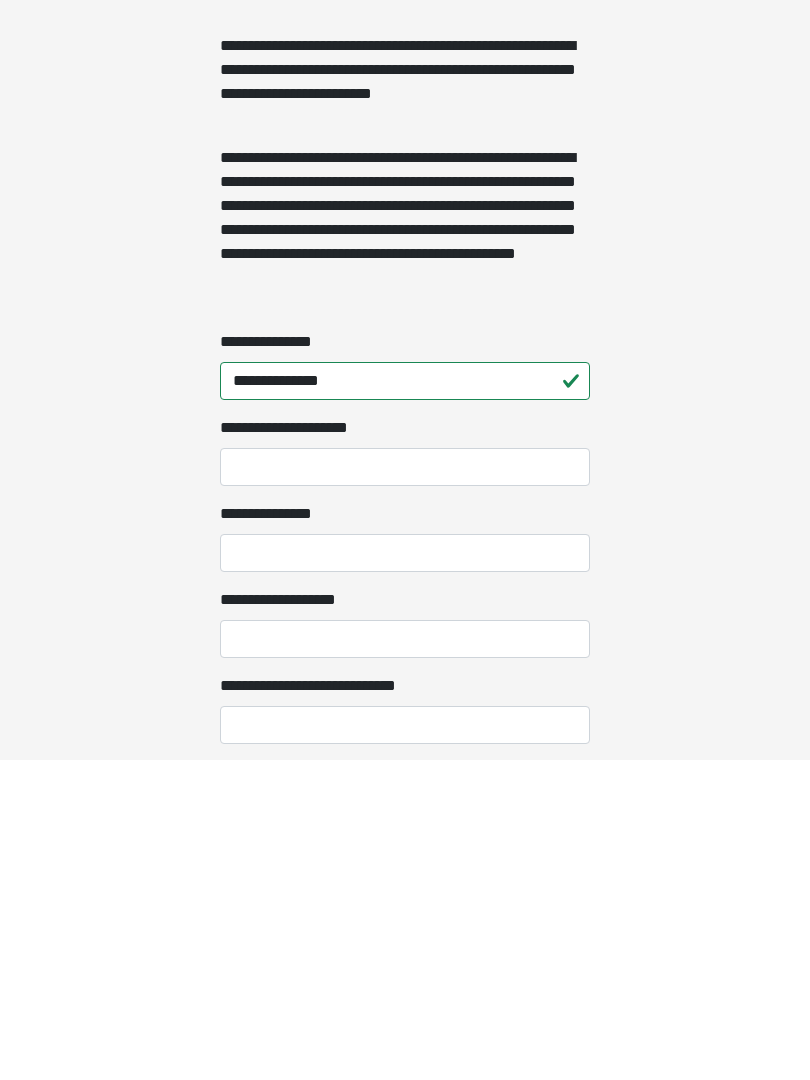 click on "**********" at bounding box center (280, 834) 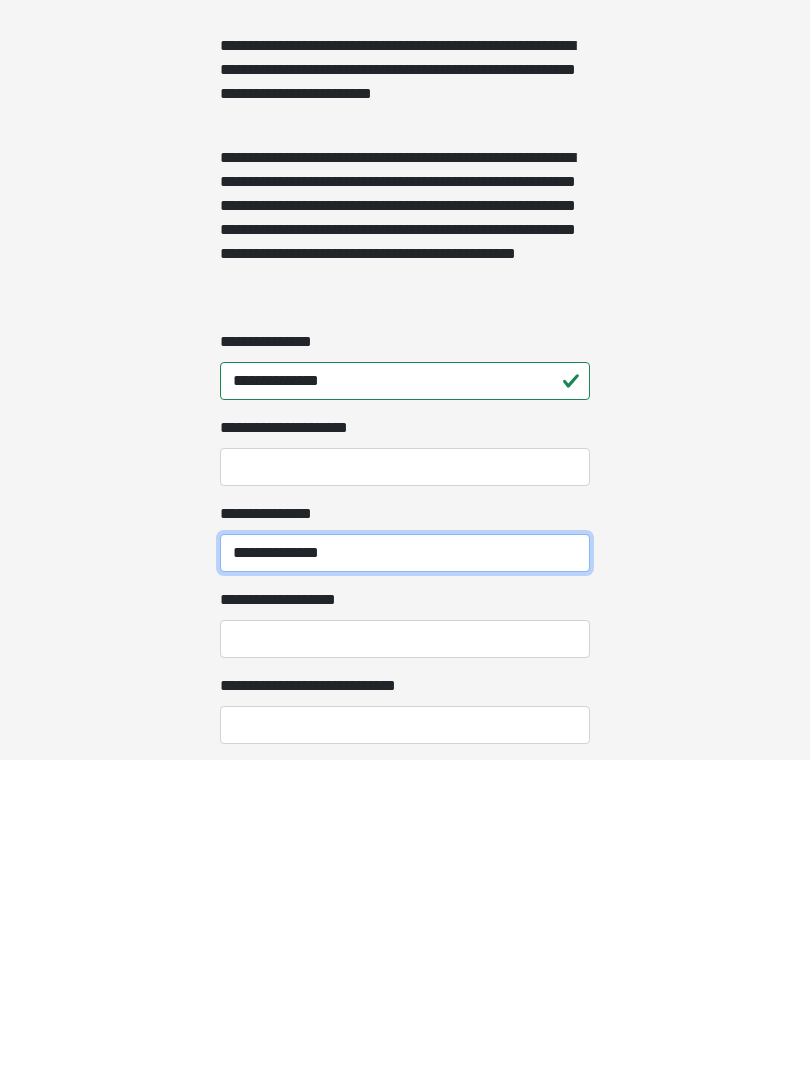 type on "**********" 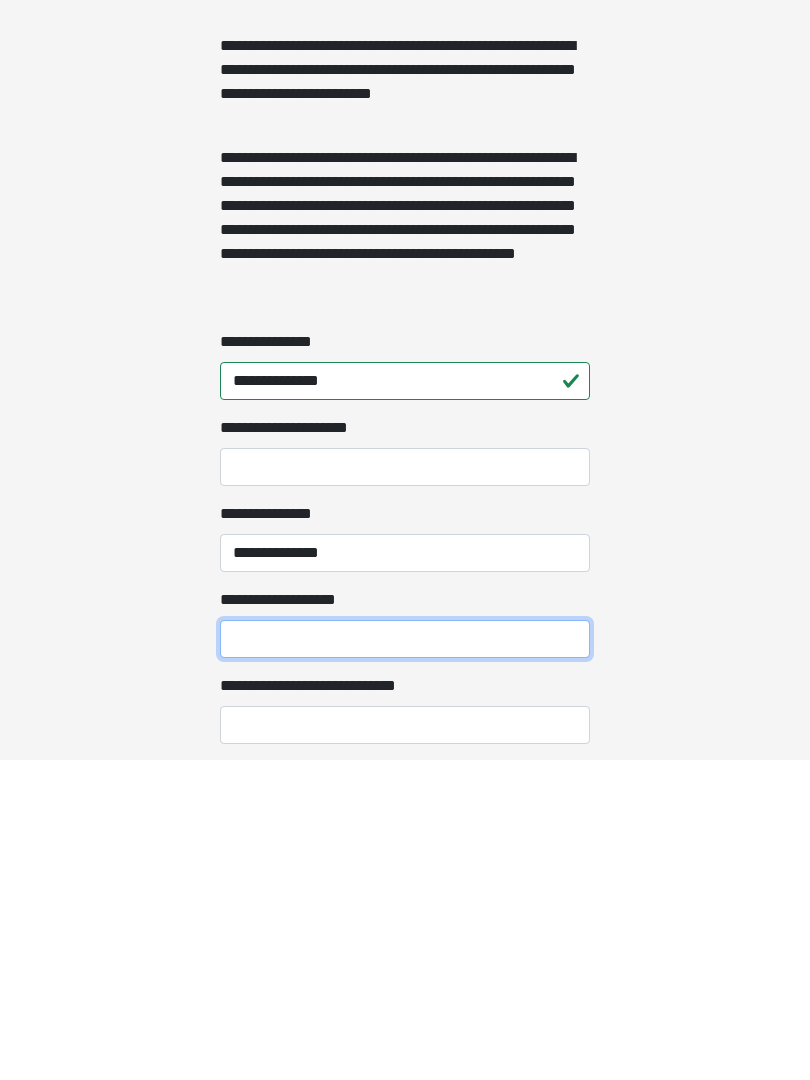 click on "**********" at bounding box center [405, 959] 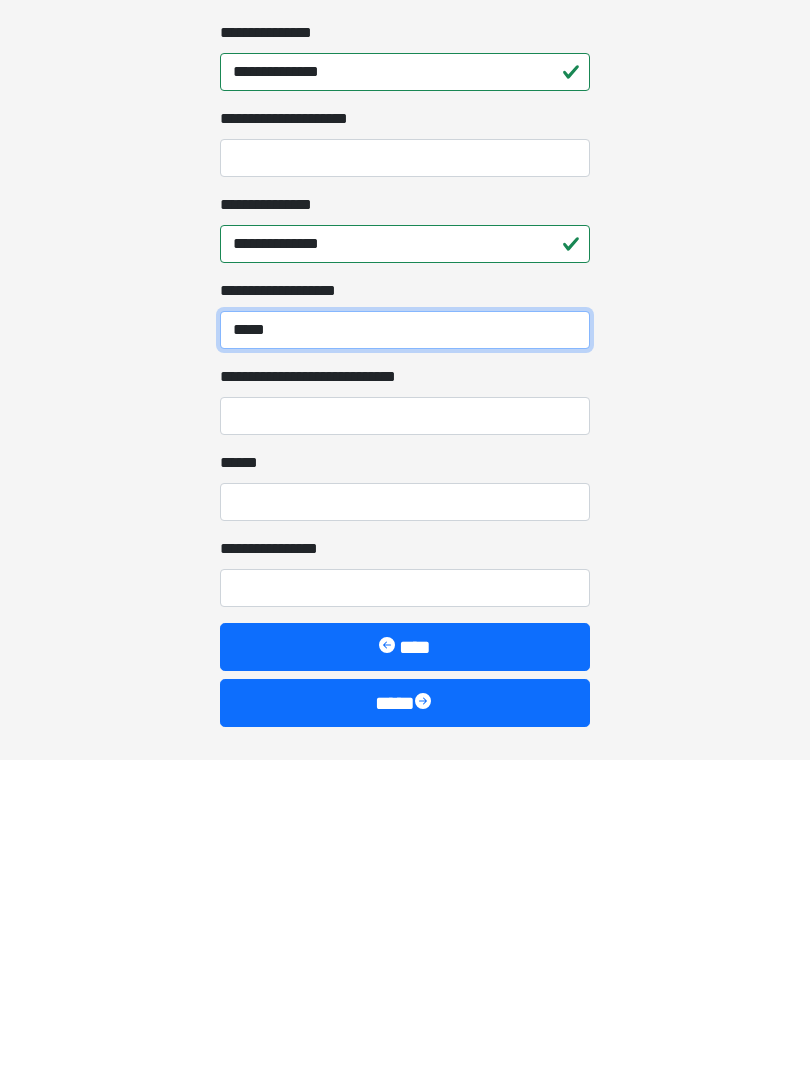 scroll, scrollTop: 1397, scrollLeft: 0, axis: vertical 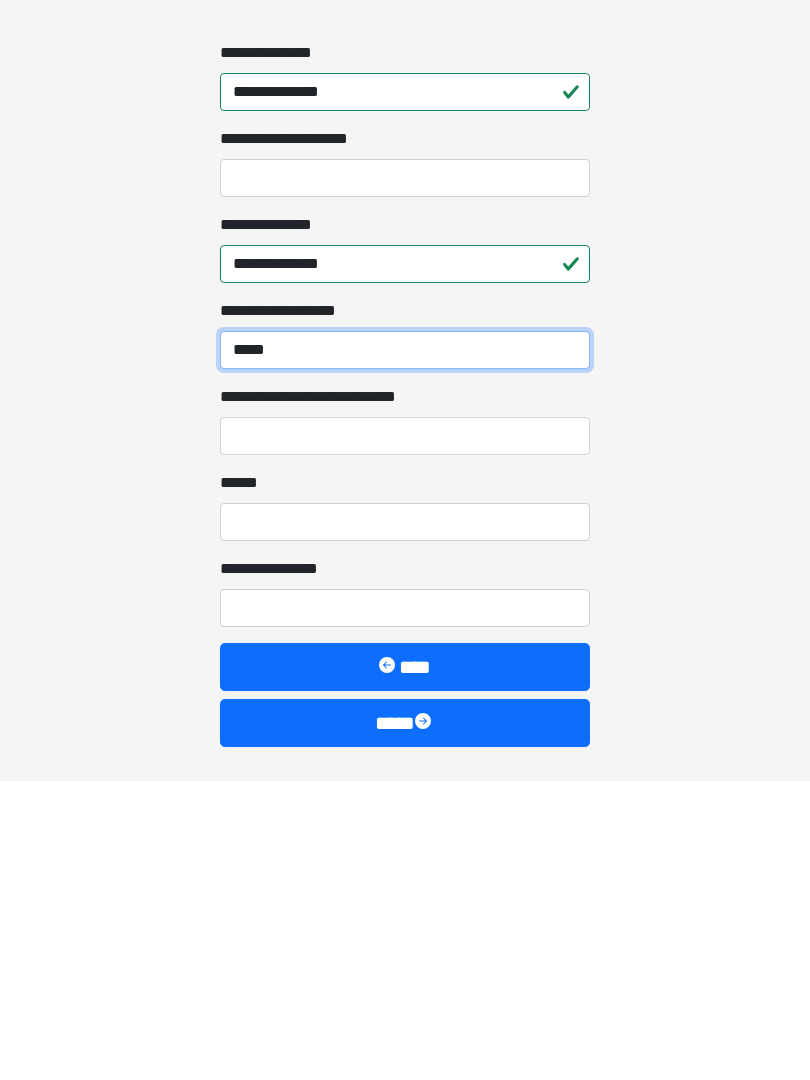 type on "*****" 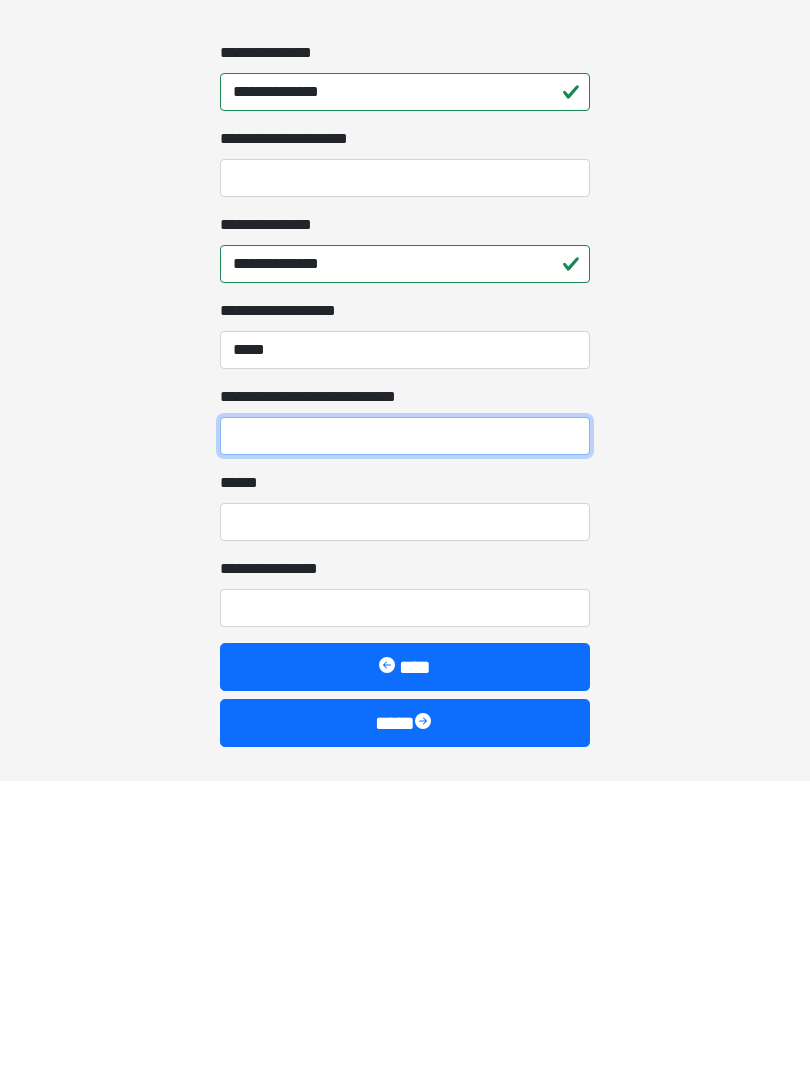 click on "**********" at bounding box center (405, 736) 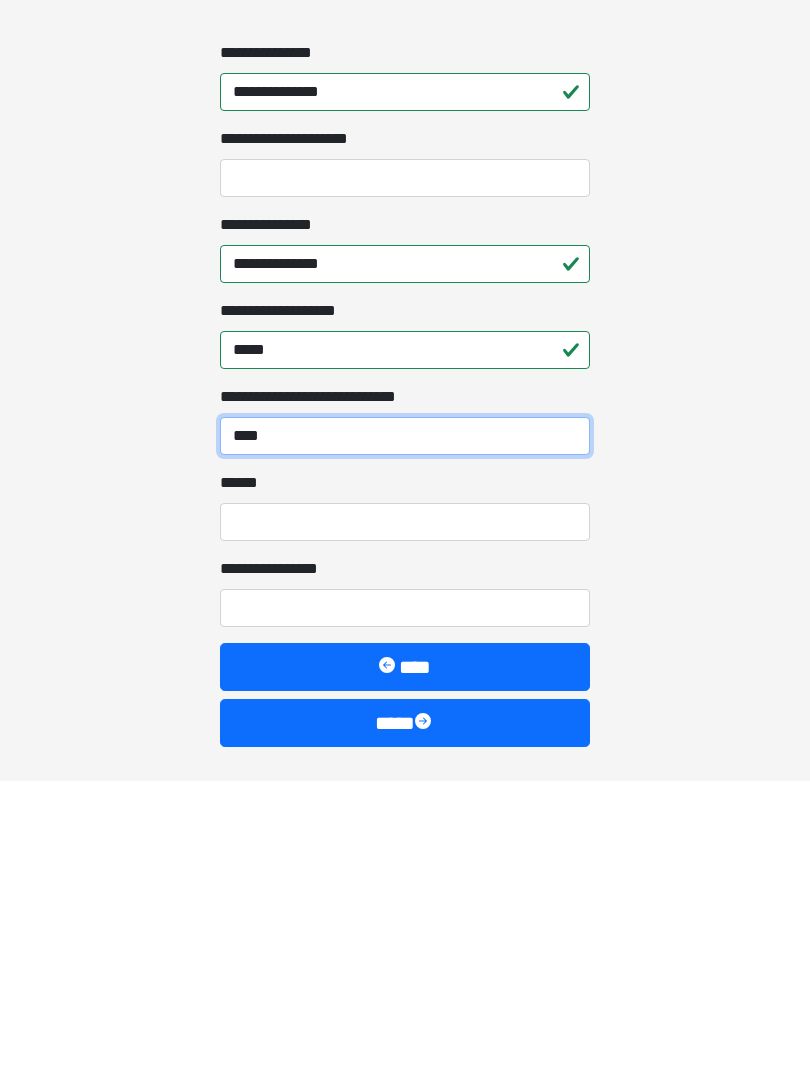 type on "****" 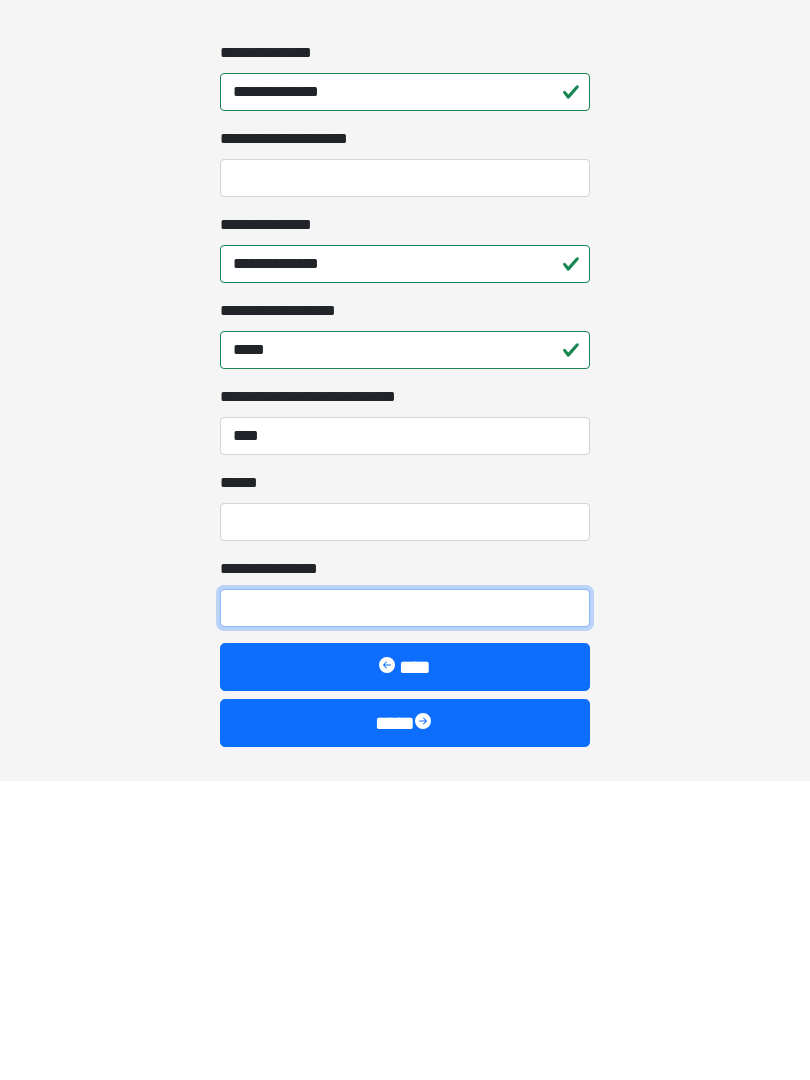click on "**********" at bounding box center (405, 908) 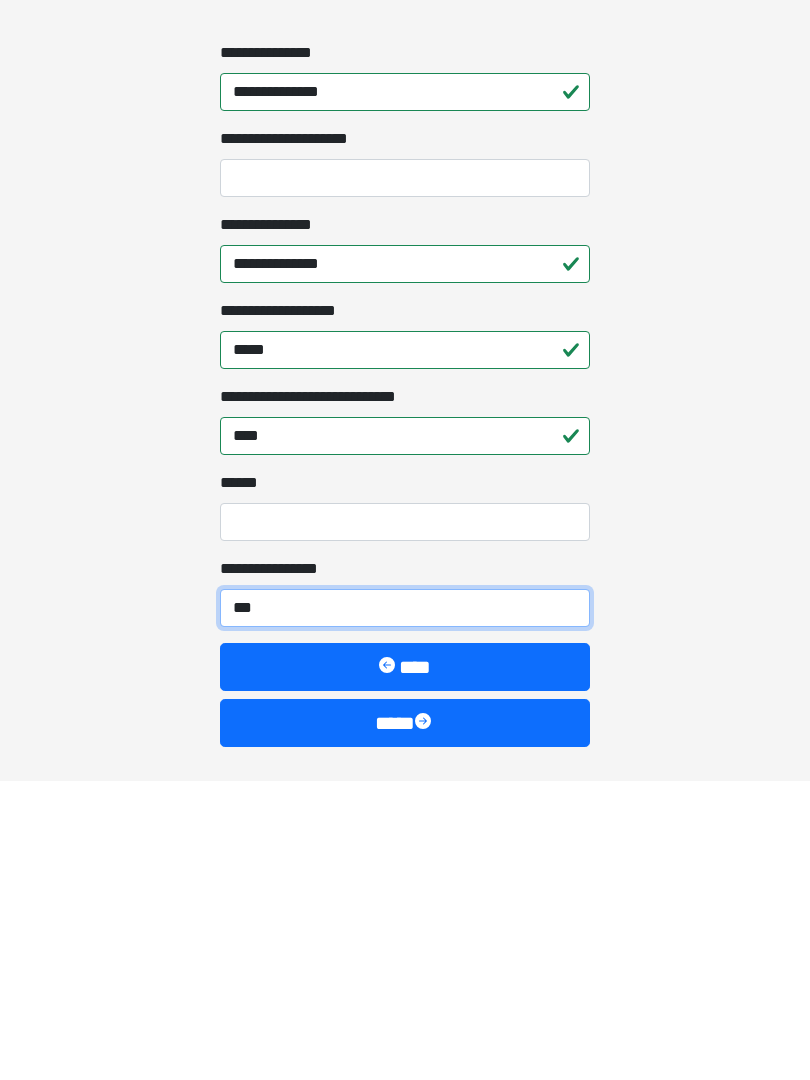 type on "****" 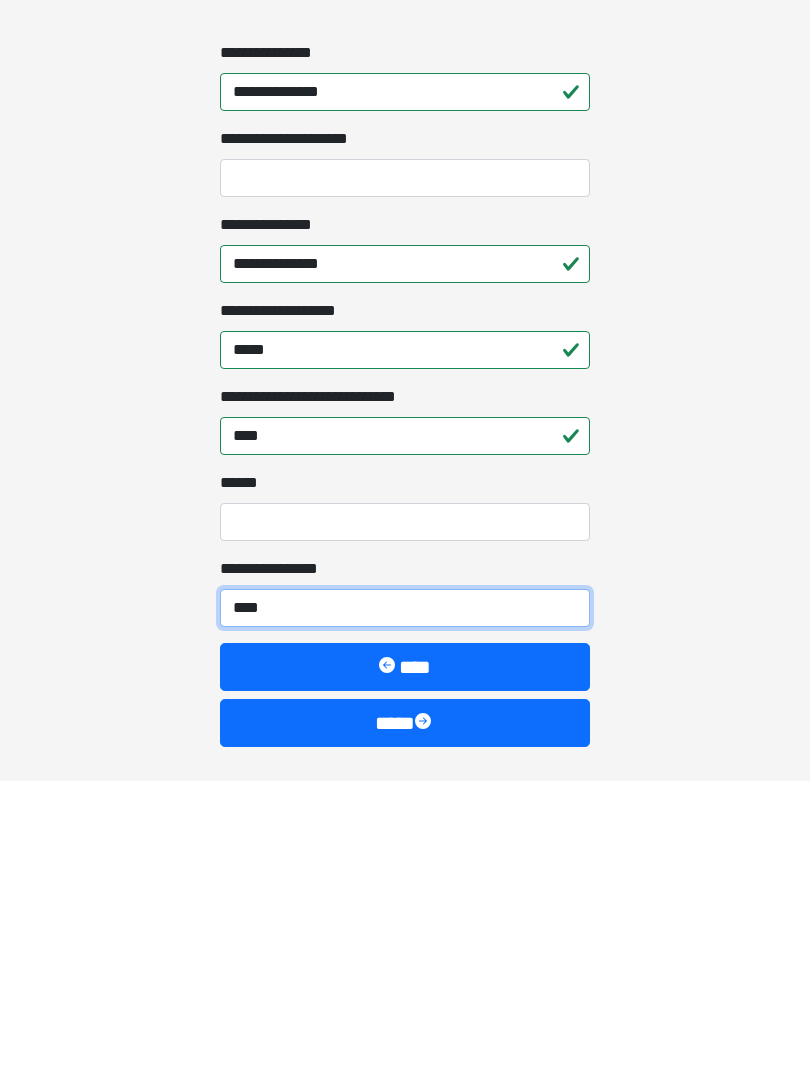 click on "****" at bounding box center [405, 908] 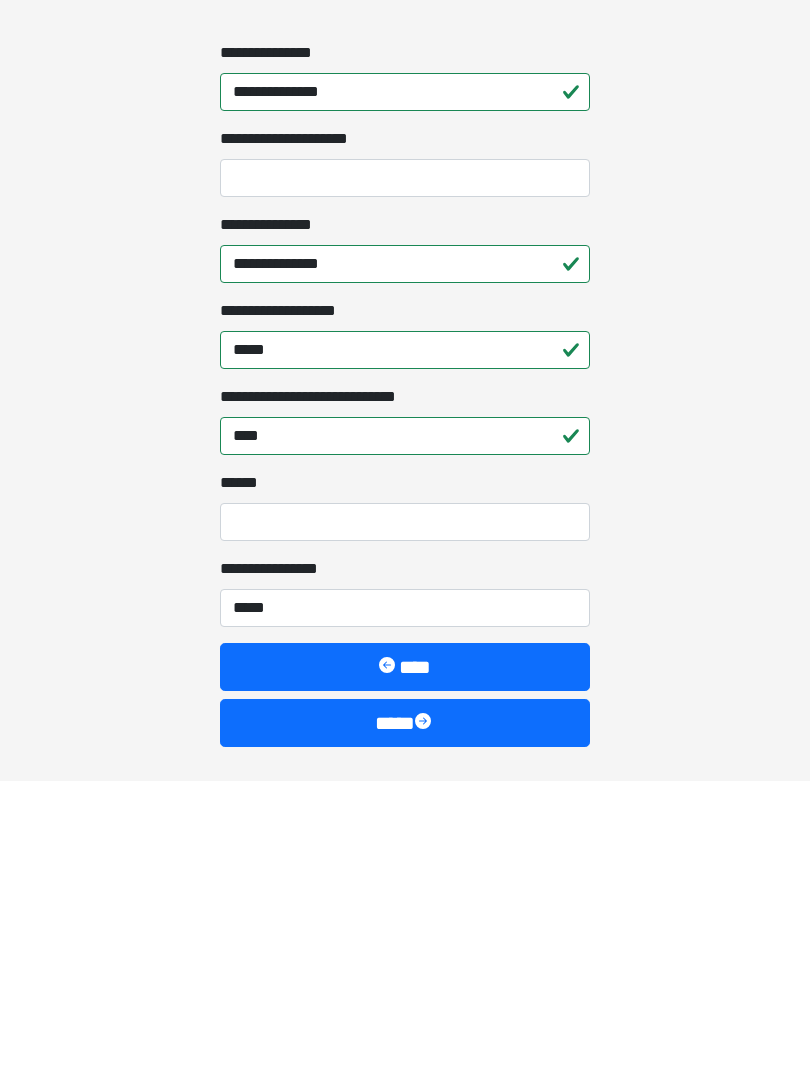 click on "****" at bounding box center [405, 1023] 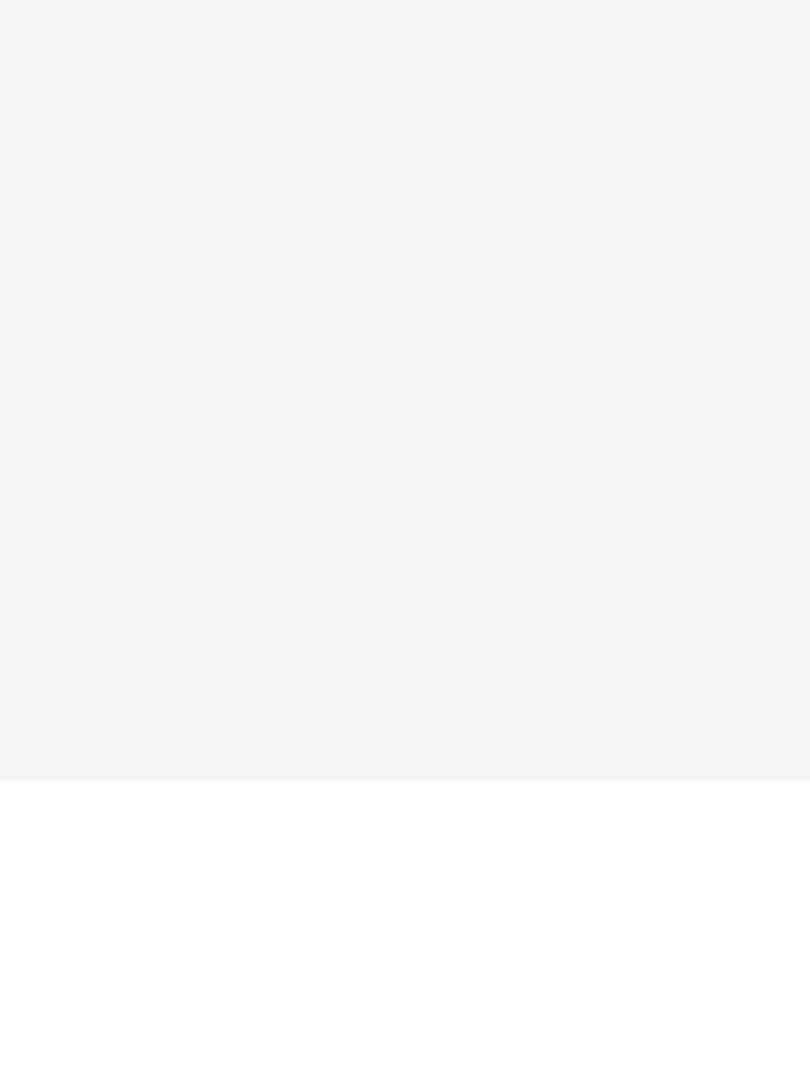 scroll, scrollTop: 0, scrollLeft: 0, axis: both 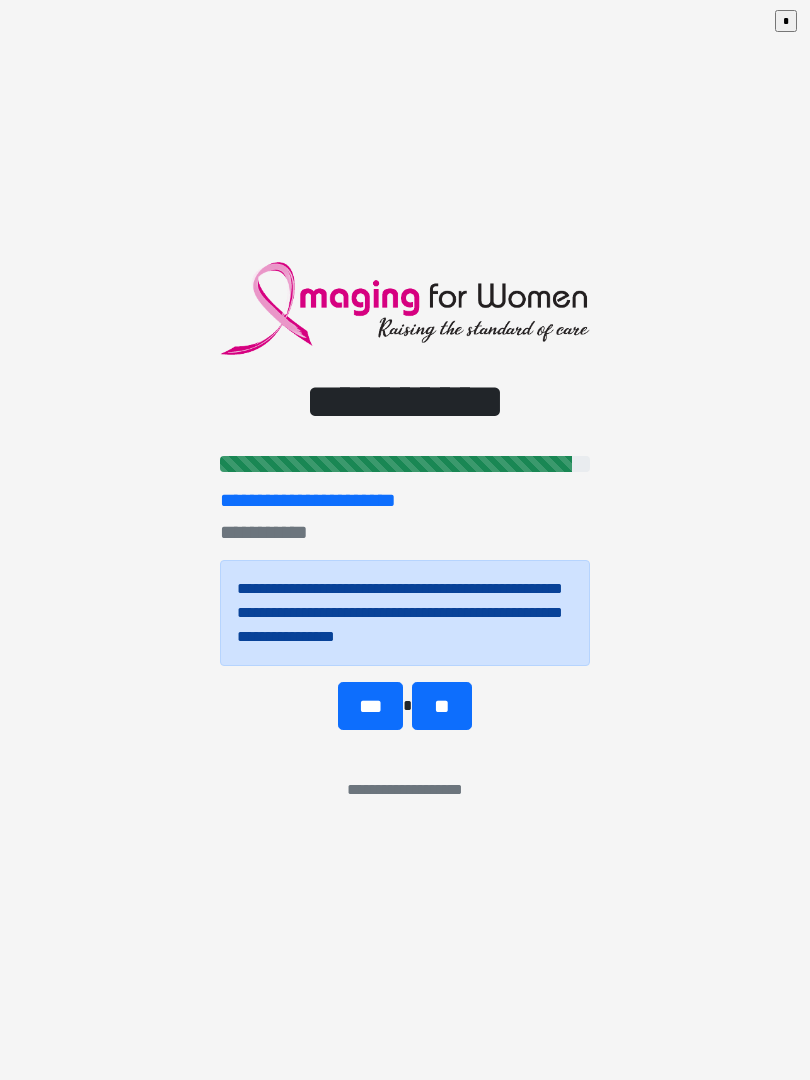 click on "**" at bounding box center [441, 706] 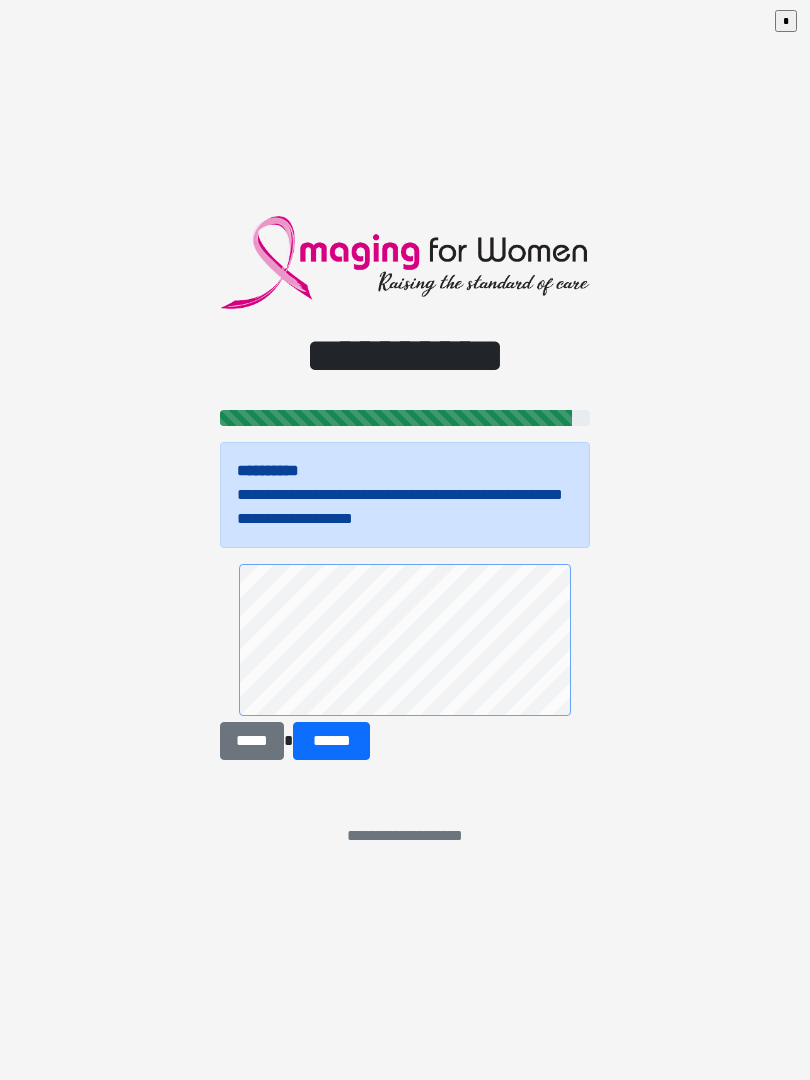 click on "******" at bounding box center [331, 741] 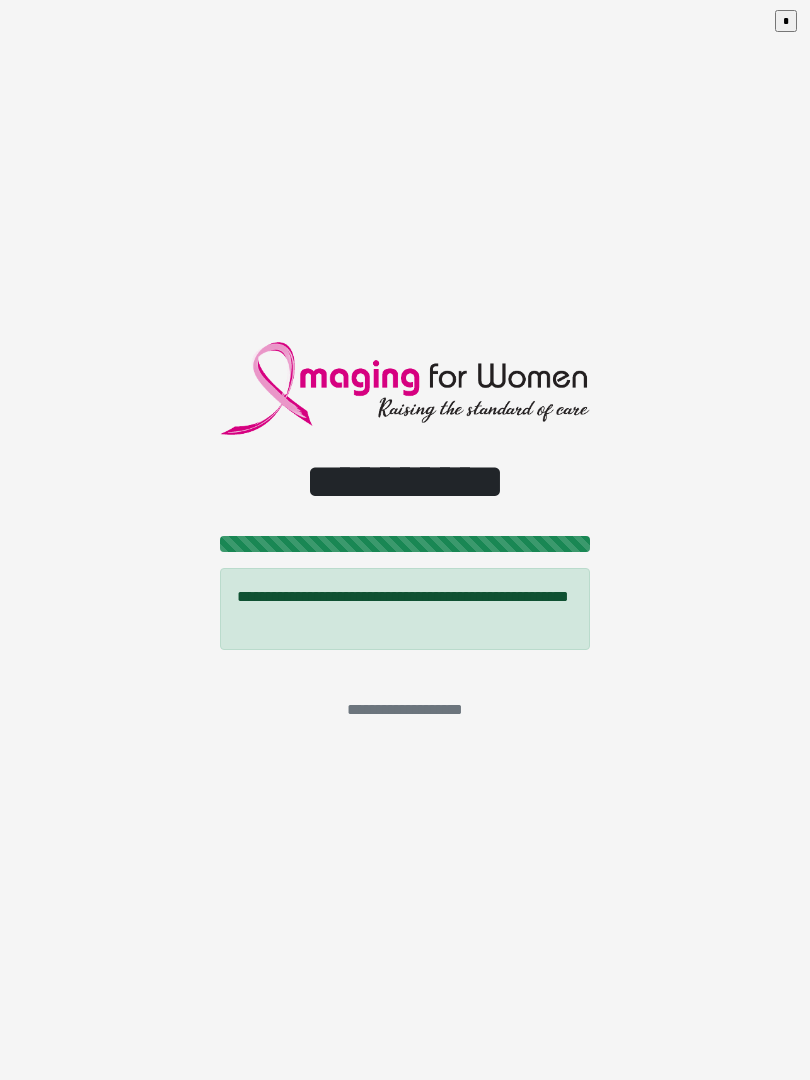 click on "**********" at bounding box center (405, 540) 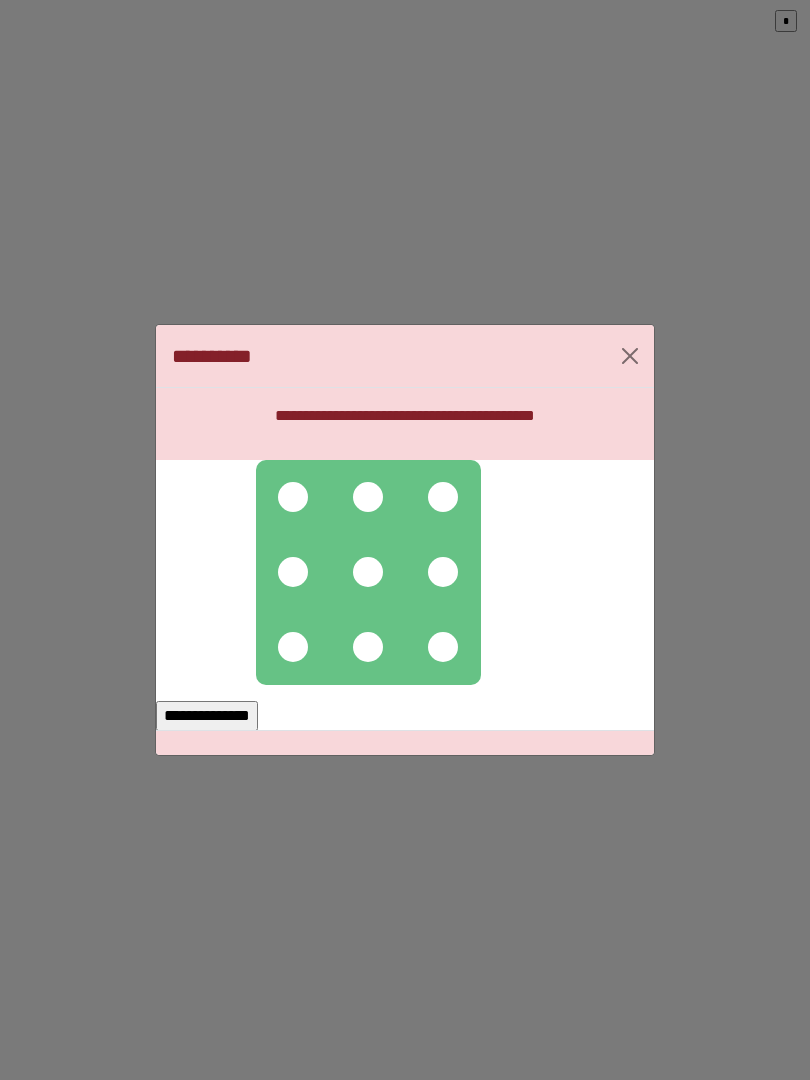 click at bounding box center (293, 497) 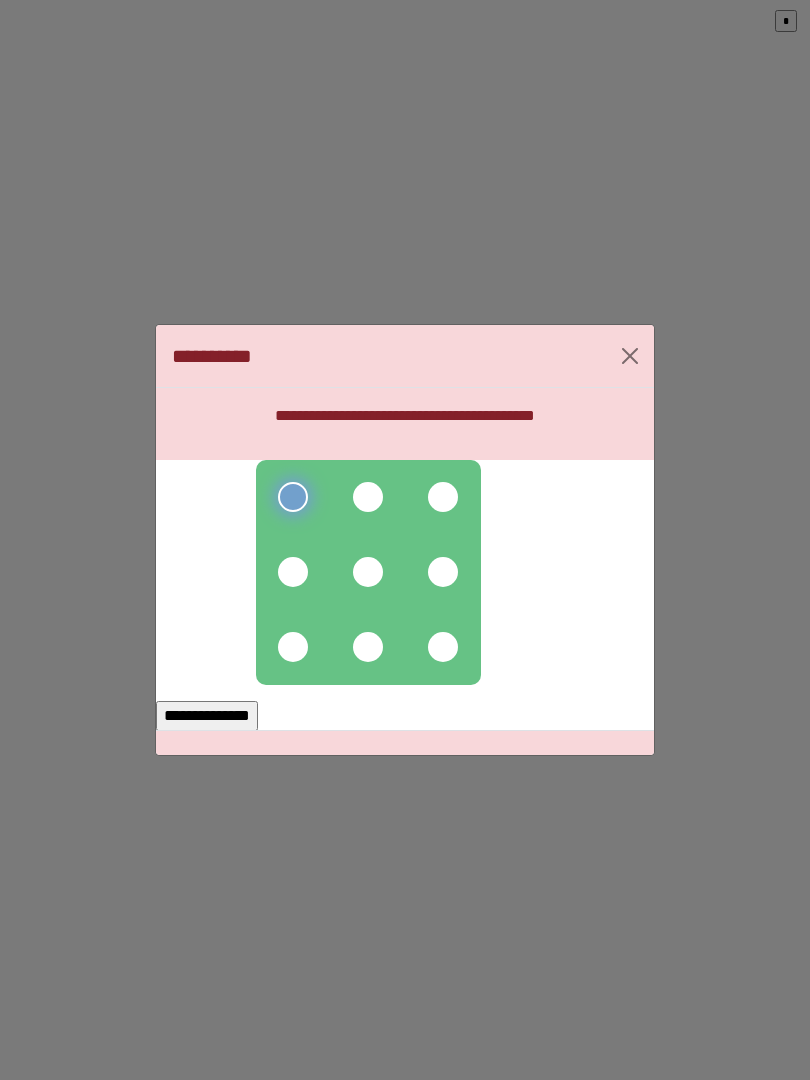 click at bounding box center [368, 497] 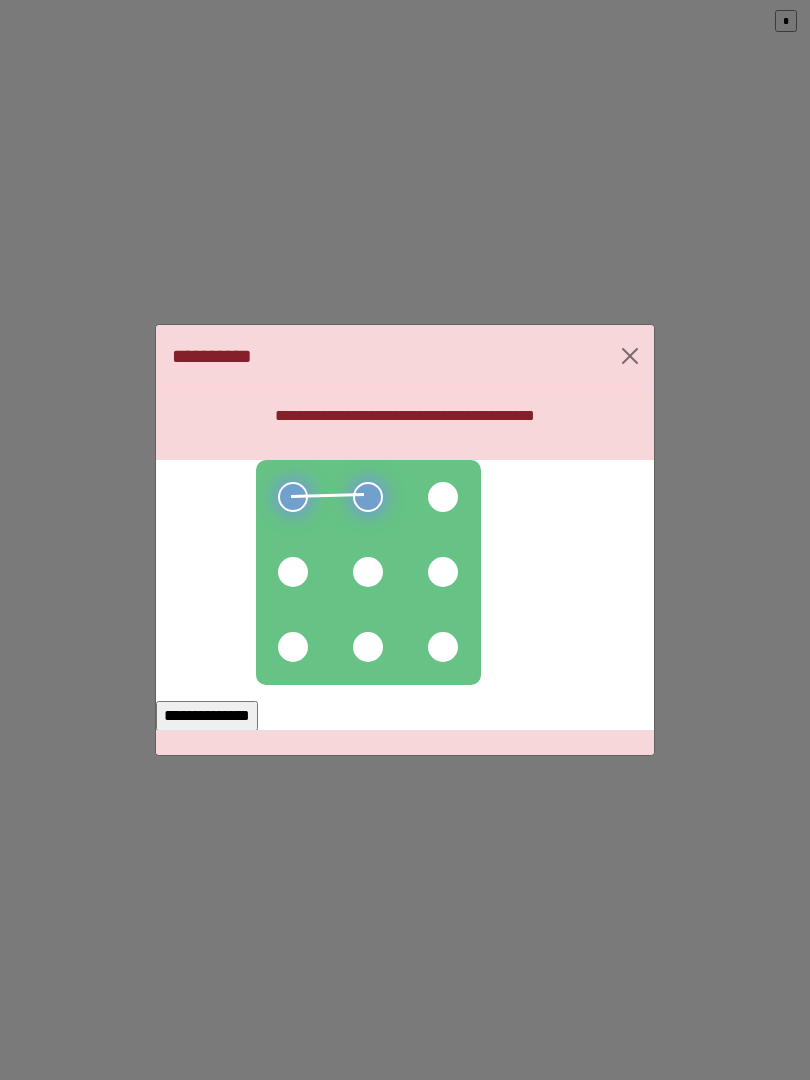 click at bounding box center (443, 497) 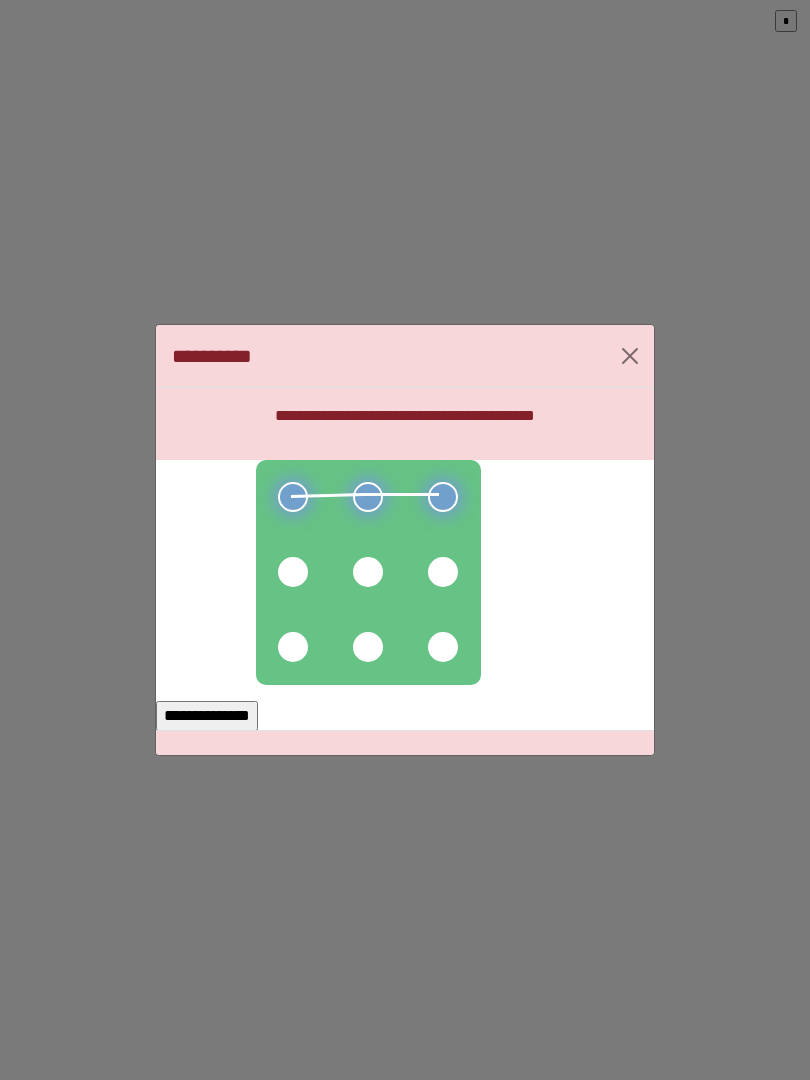 click at bounding box center (443, 572) 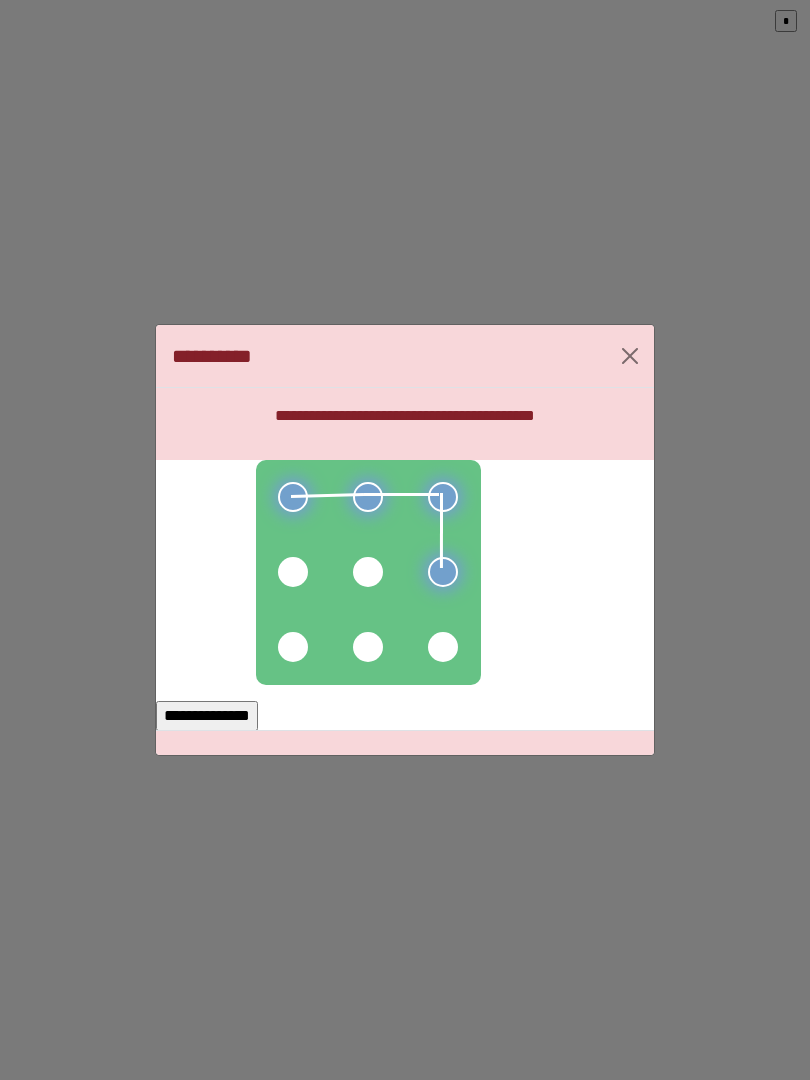 click at bounding box center [443, 647] 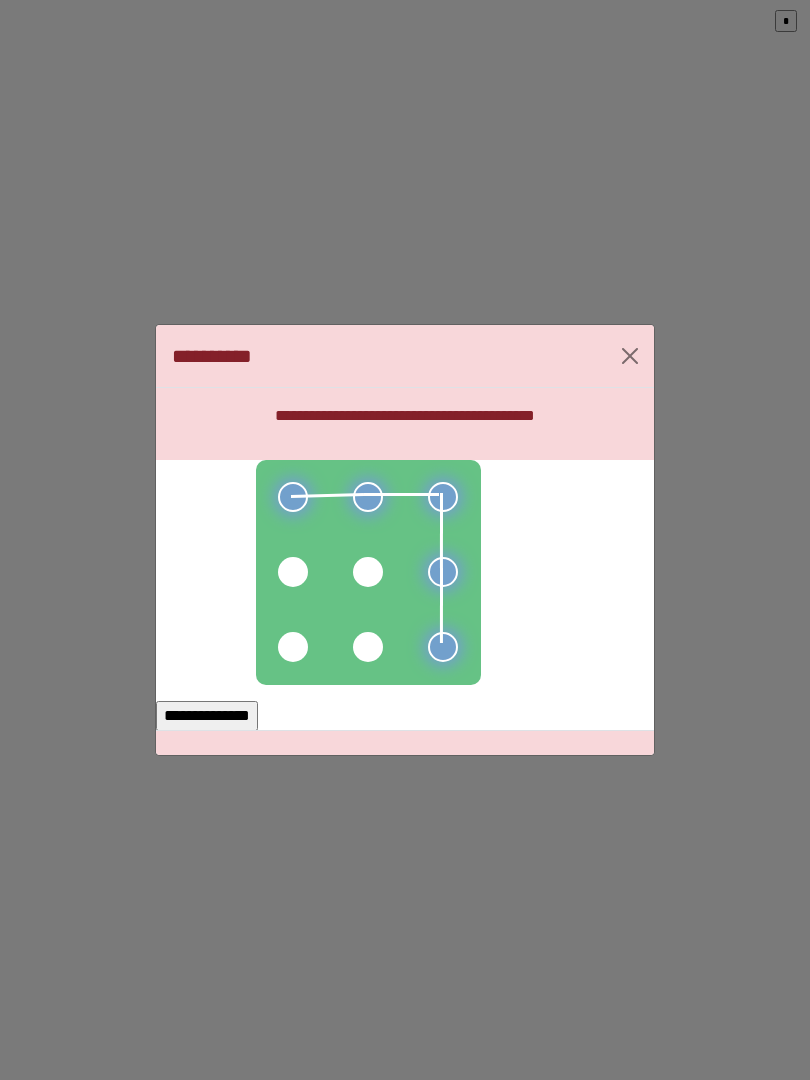 click at bounding box center (368, 647) 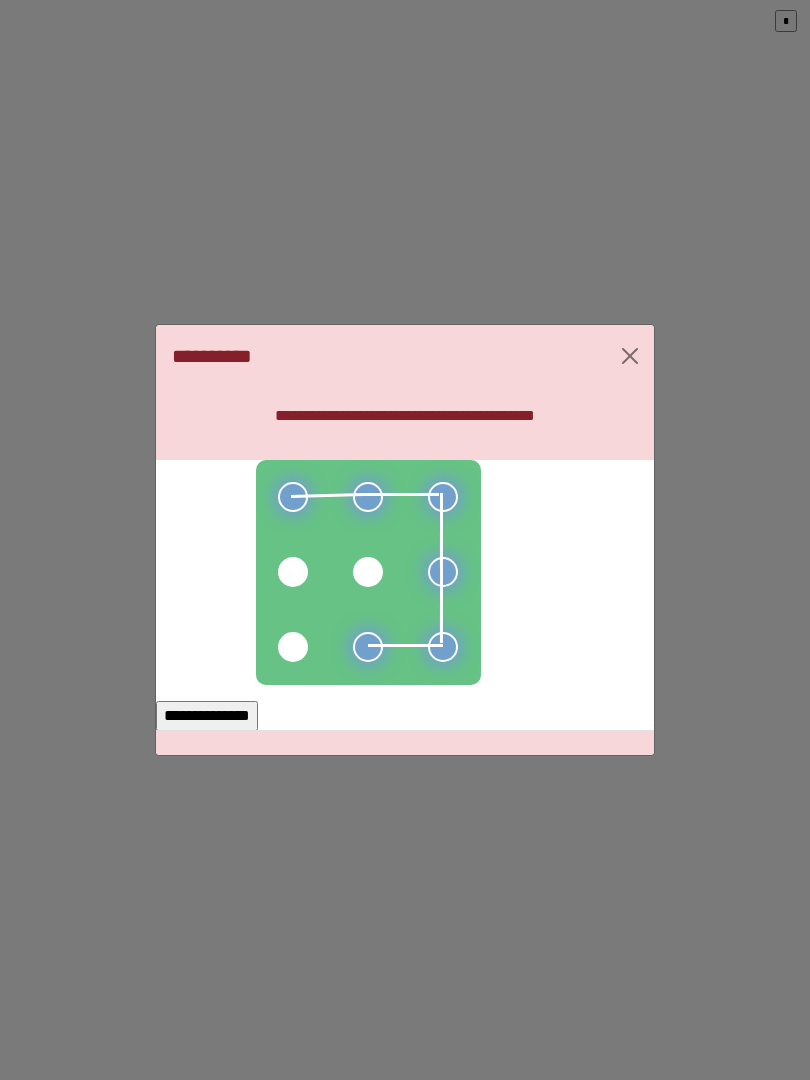 click at bounding box center [293, 647] 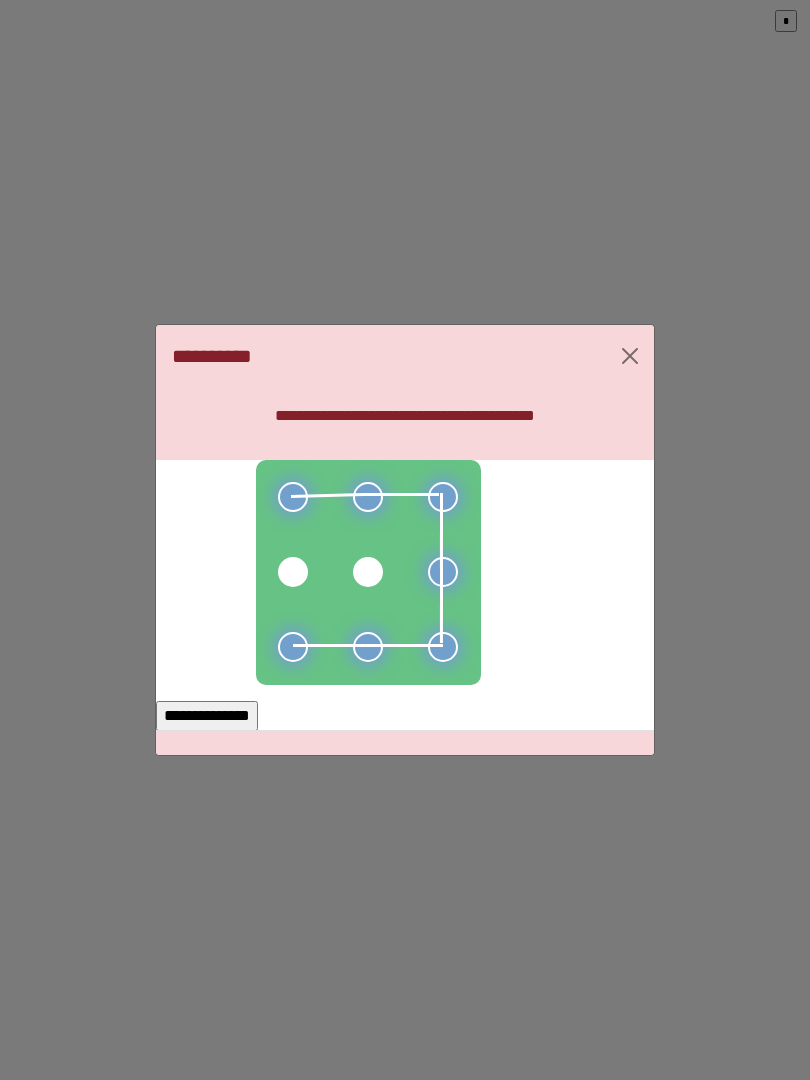 click on "**********" at bounding box center (207, 716) 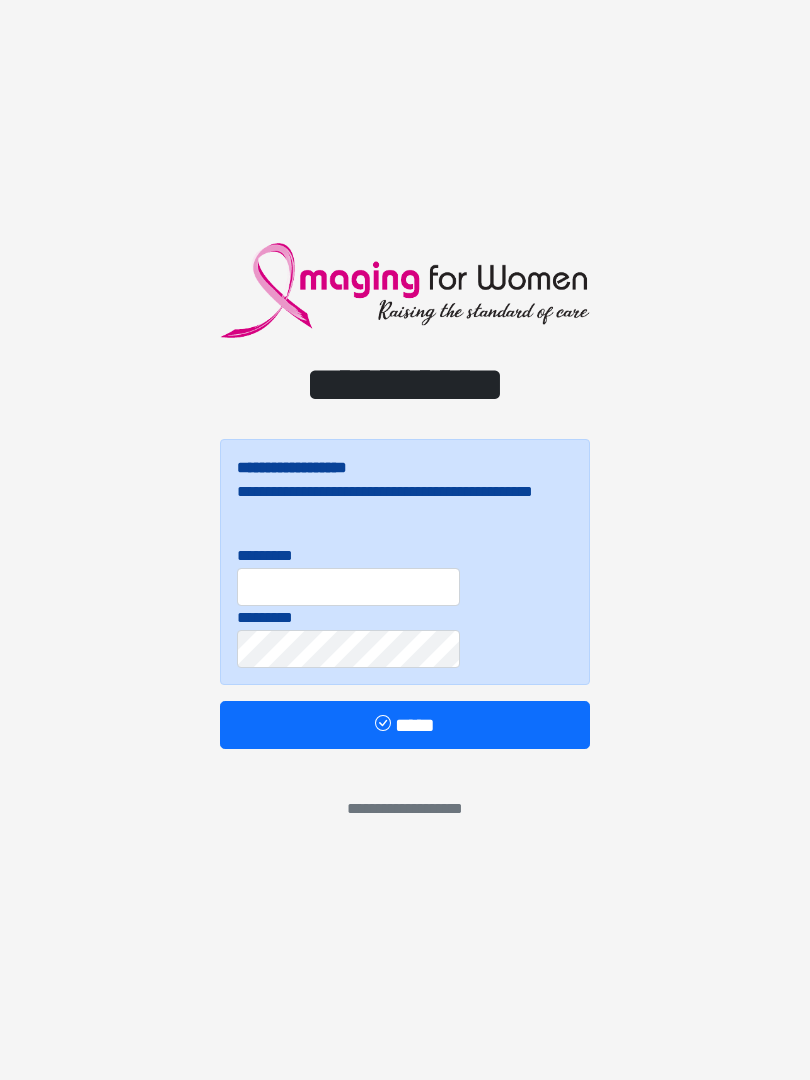 scroll, scrollTop: 0, scrollLeft: 0, axis: both 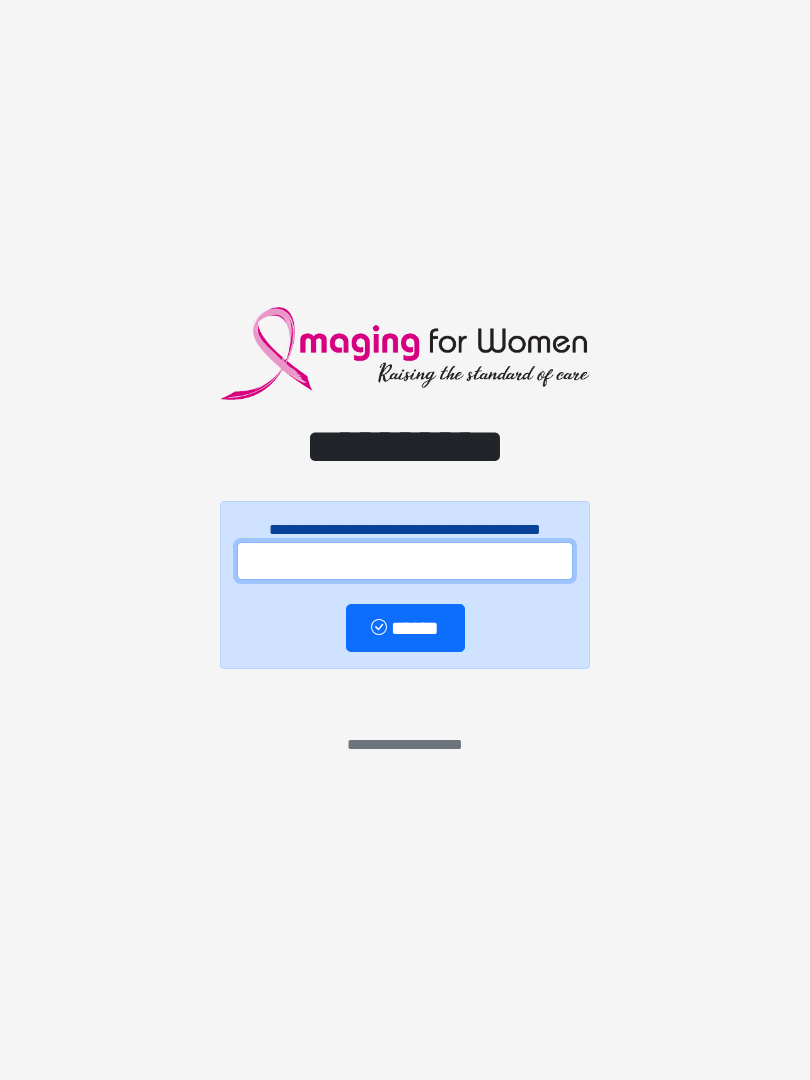 click at bounding box center (405, 561) 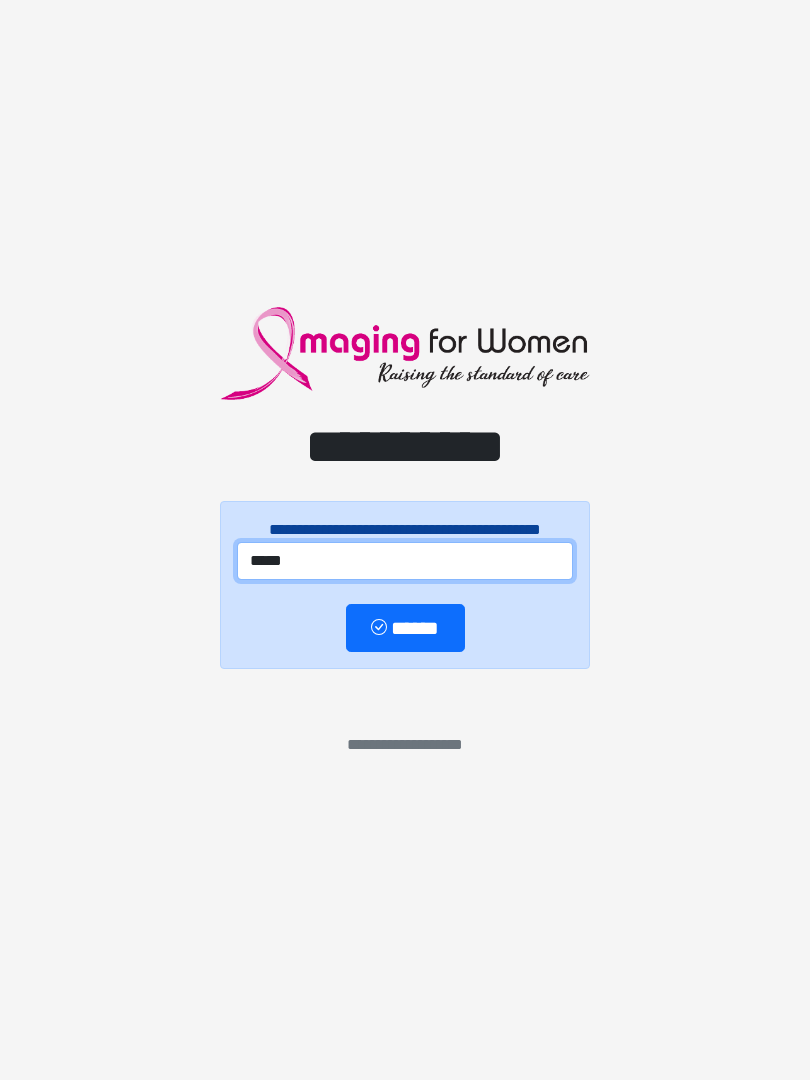 type on "*****" 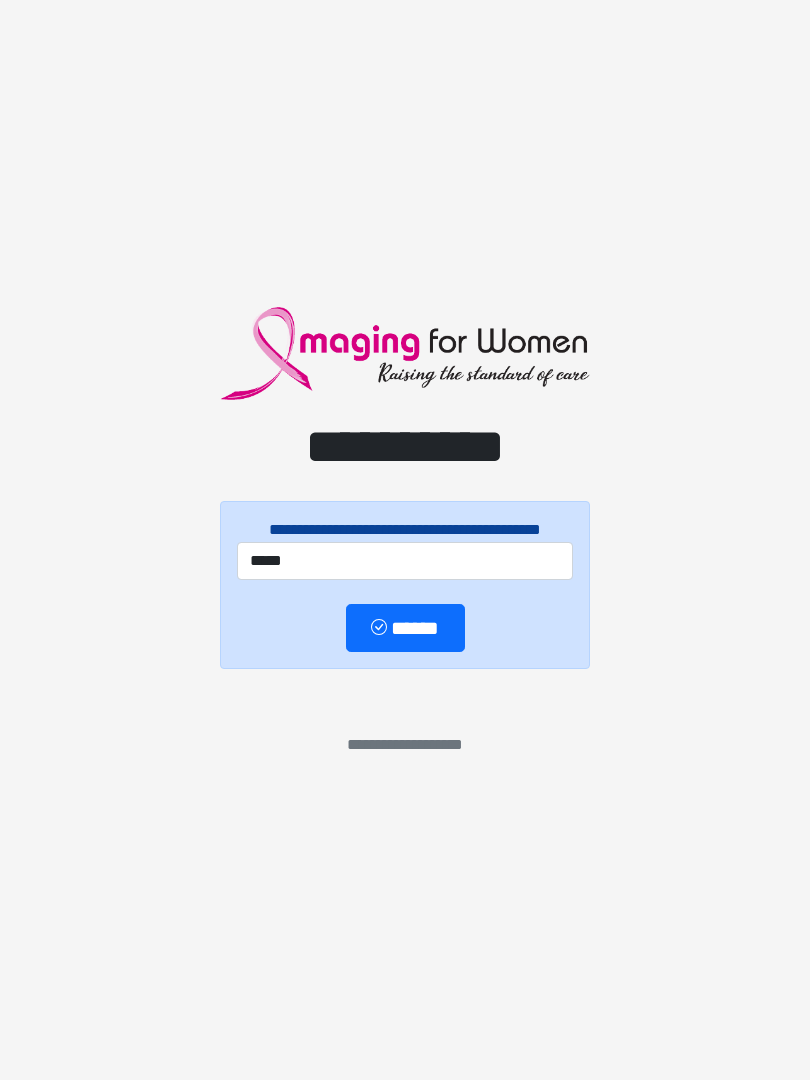 click on "******" at bounding box center [405, 628] 